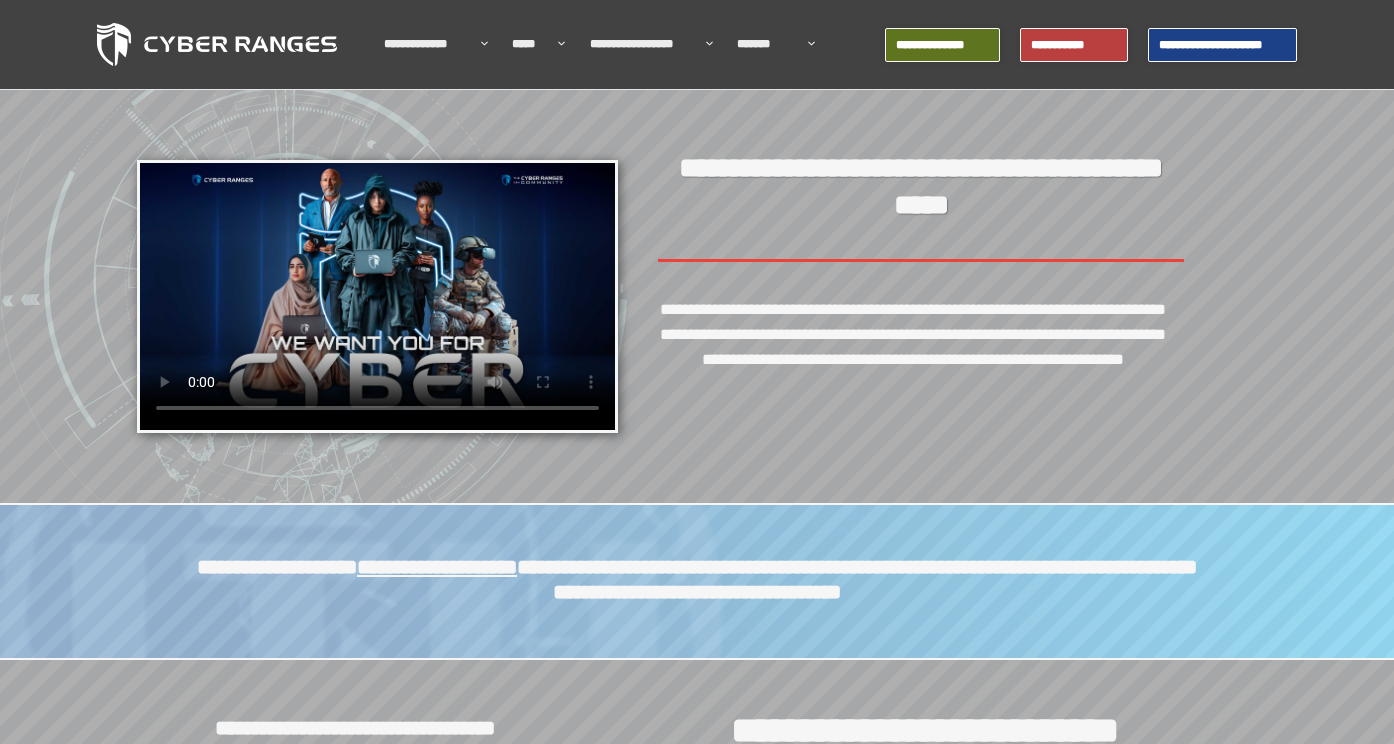 scroll, scrollTop: 0, scrollLeft: 0, axis: both 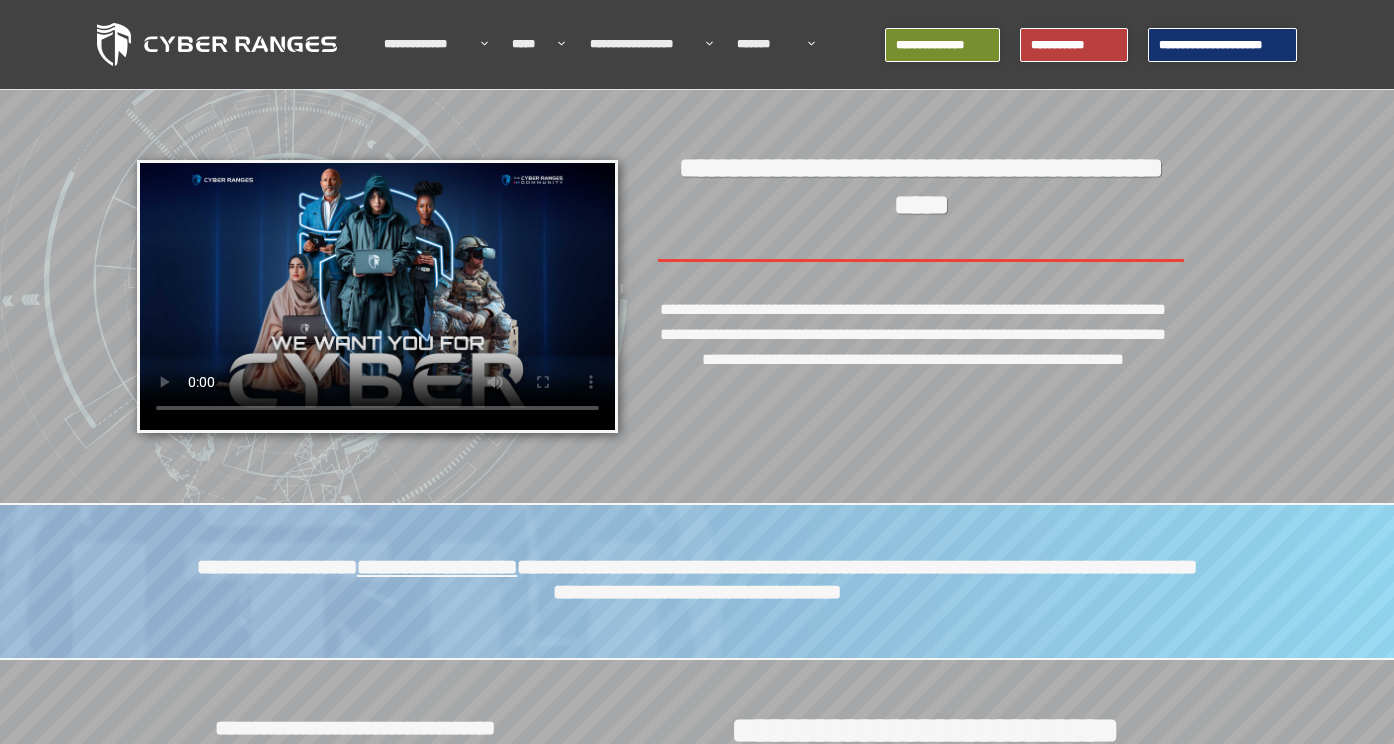 click on "**********" at bounding box center (1222, 45) 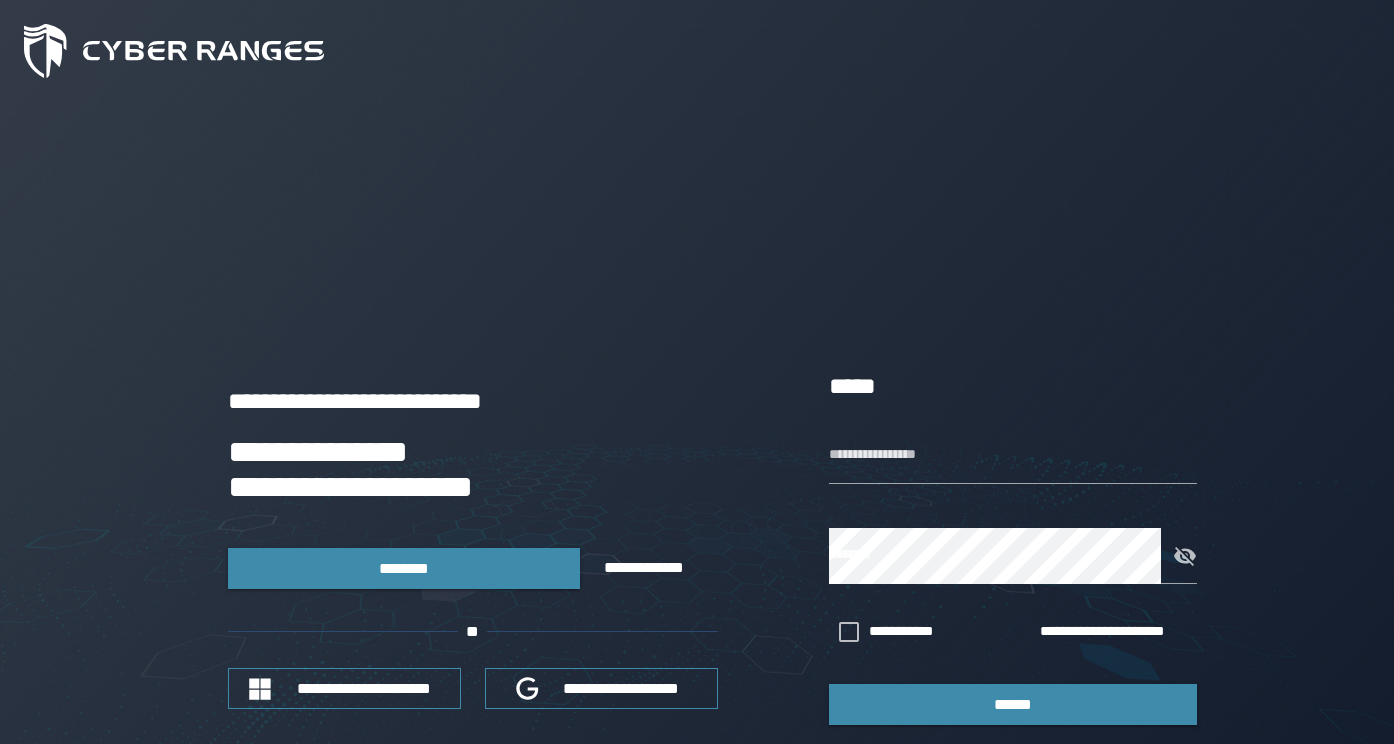 scroll, scrollTop: 0, scrollLeft: 0, axis: both 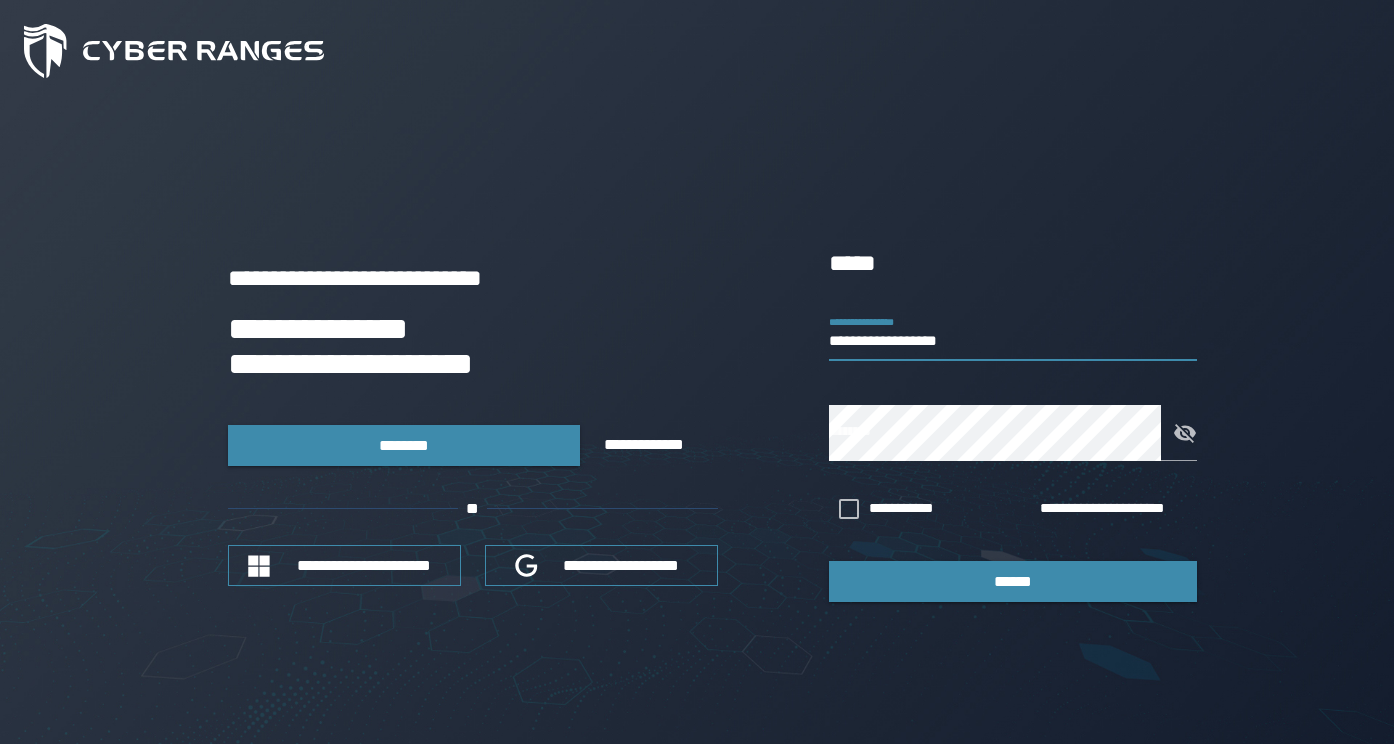 type on "**********" 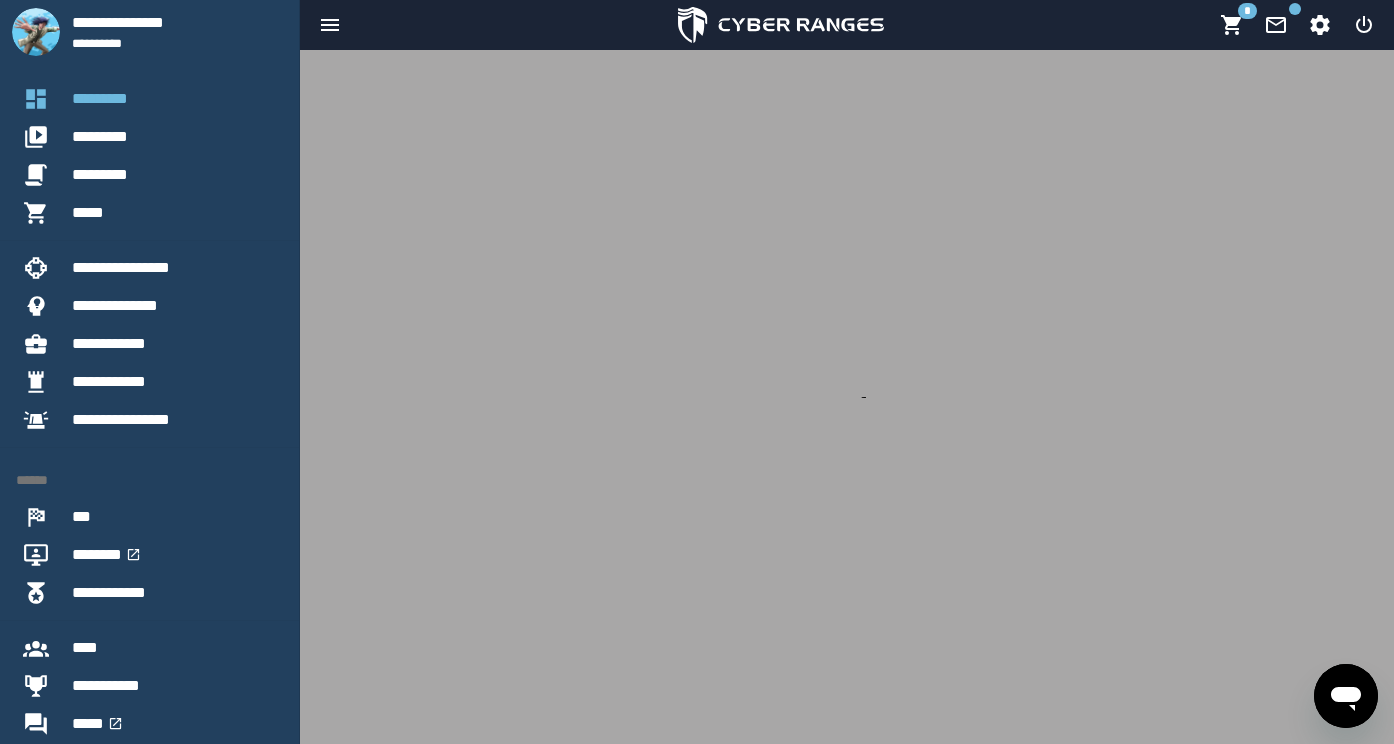 scroll, scrollTop: 0, scrollLeft: 0, axis: both 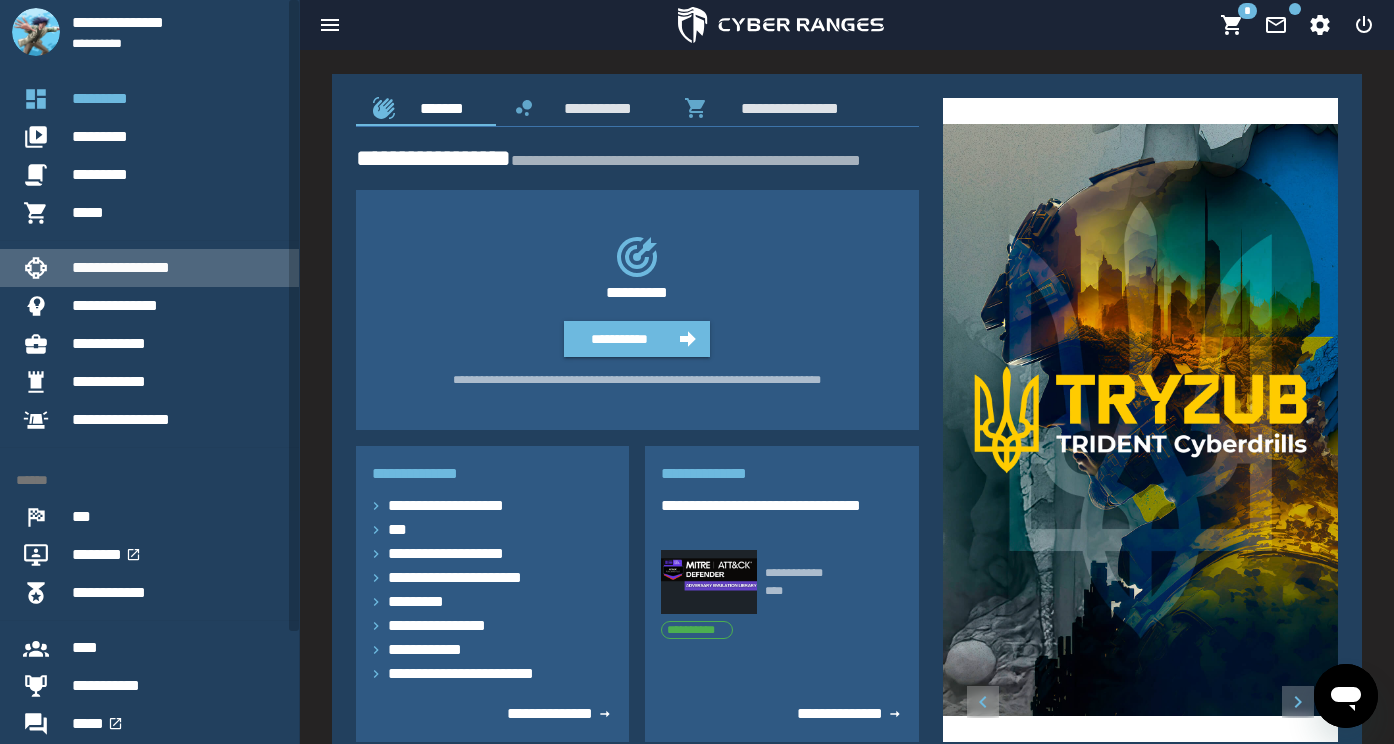 click on "**********" at bounding box center [177, 268] 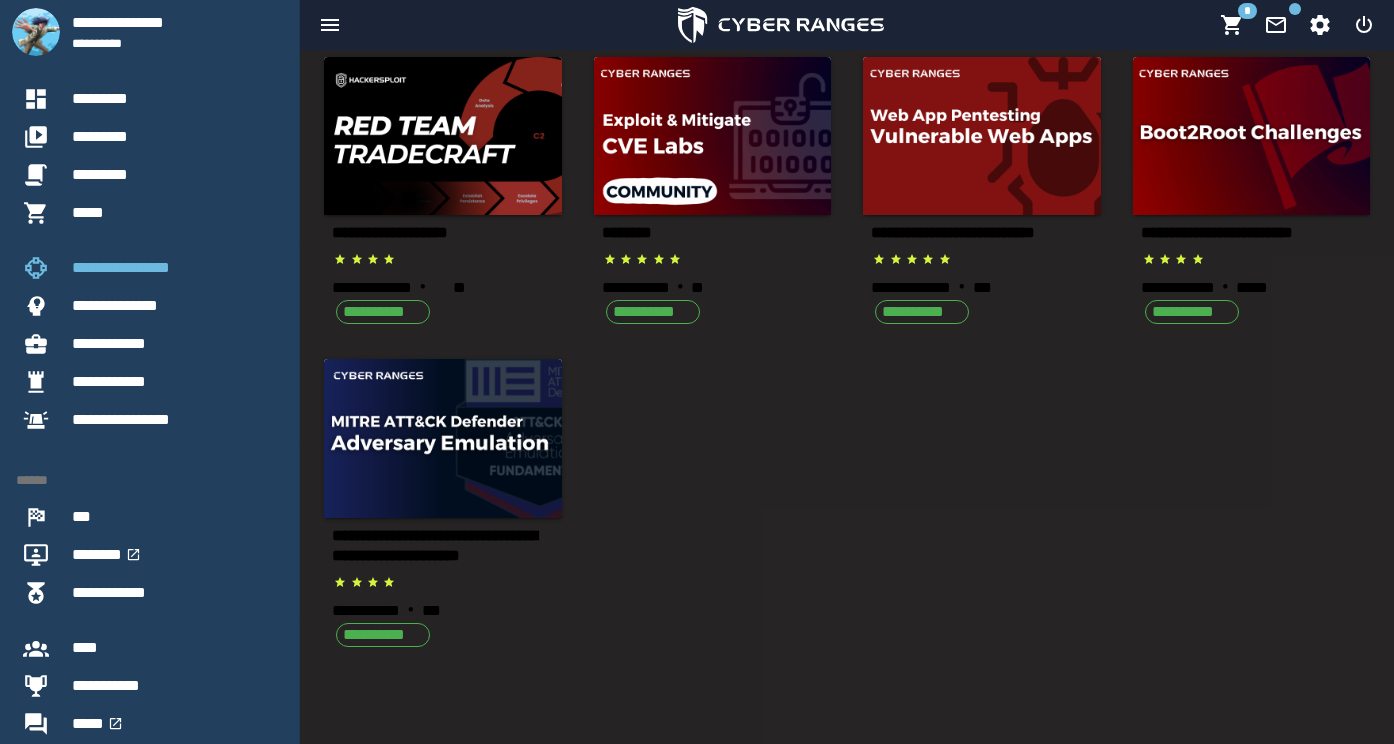 scroll, scrollTop: 74, scrollLeft: 0, axis: vertical 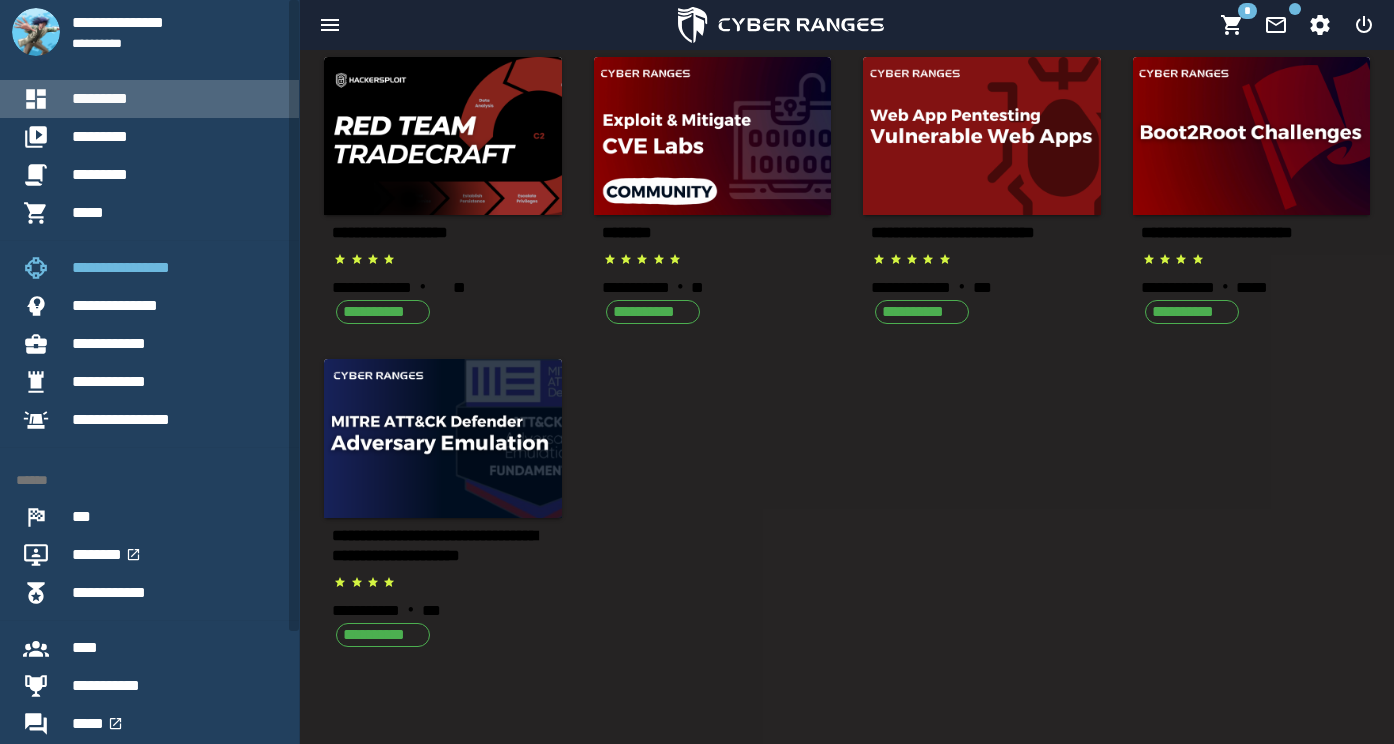 click on "*********" at bounding box center (177, 99) 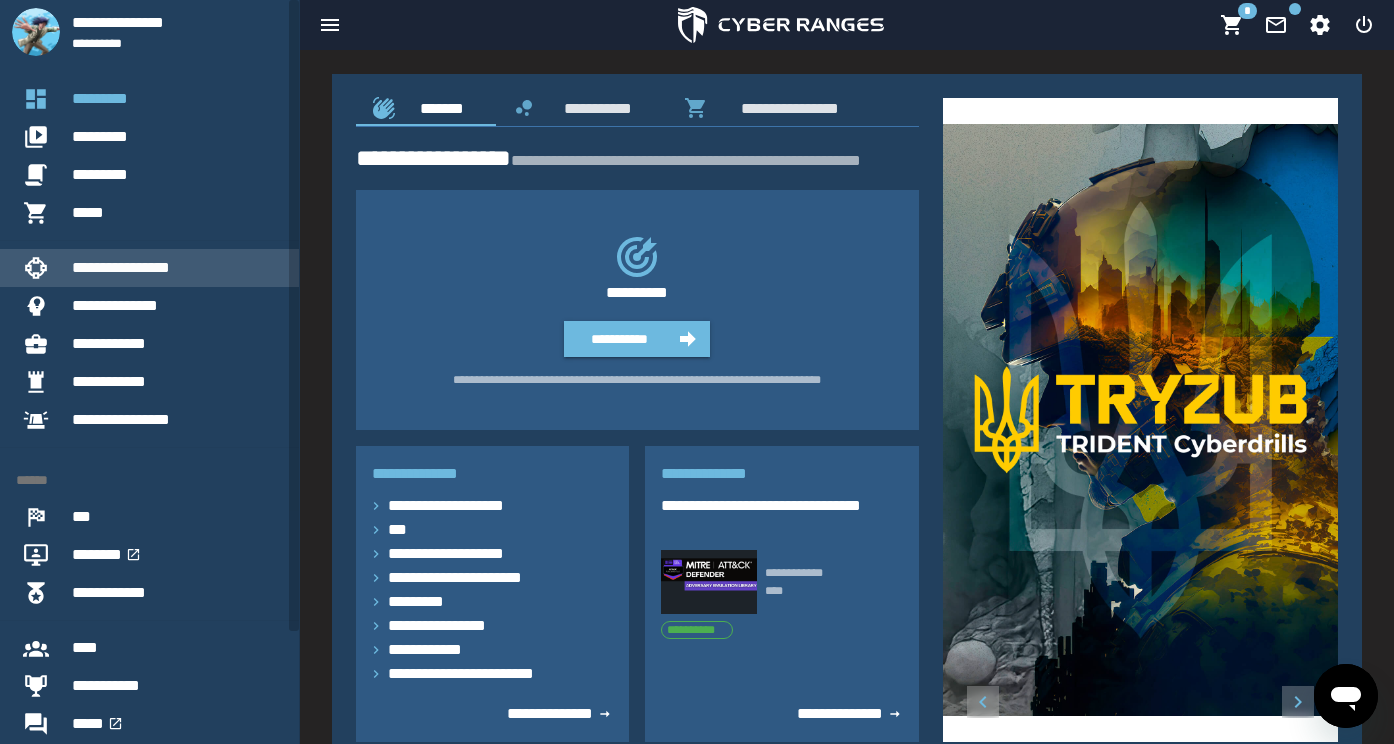 scroll, scrollTop: 0, scrollLeft: 0, axis: both 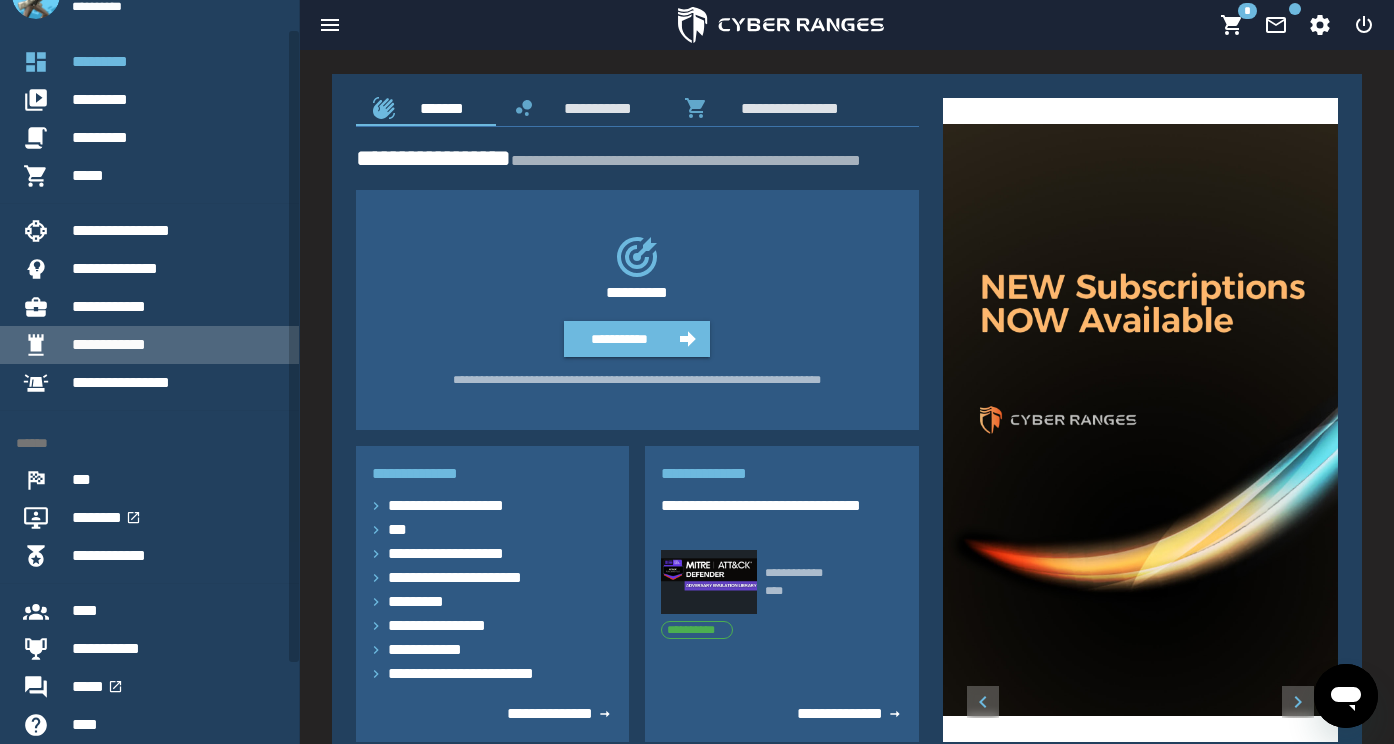 click on "**********" at bounding box center (177, 345) 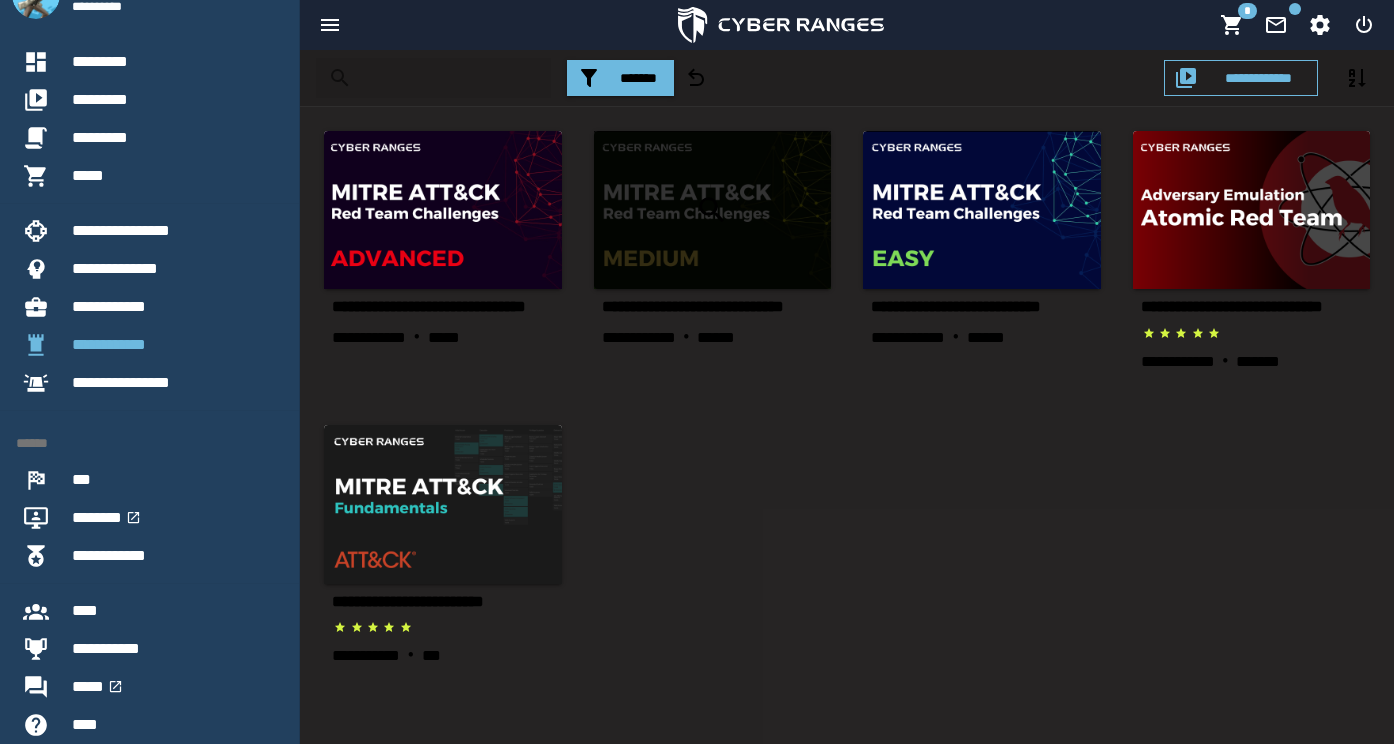 click 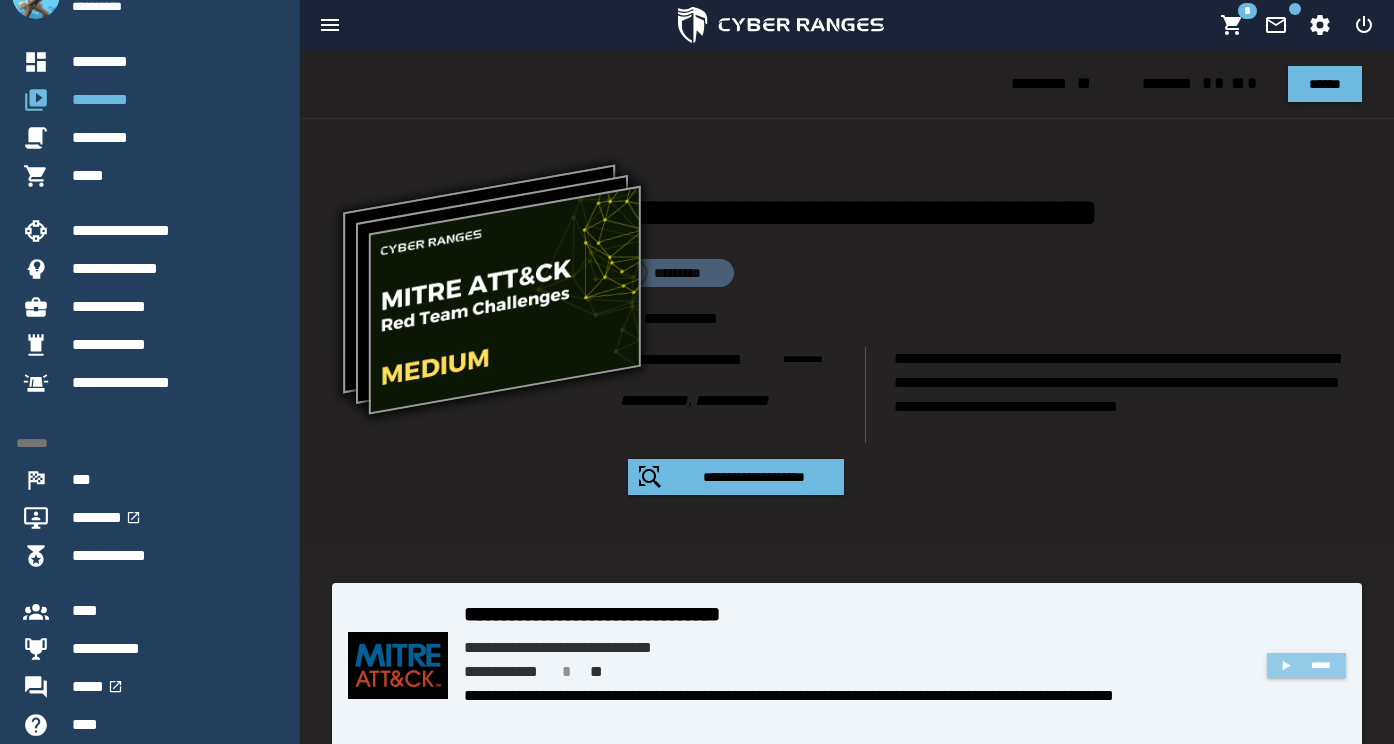 scroll, scrollTop: 0, scrollLeft: 0, axis: both 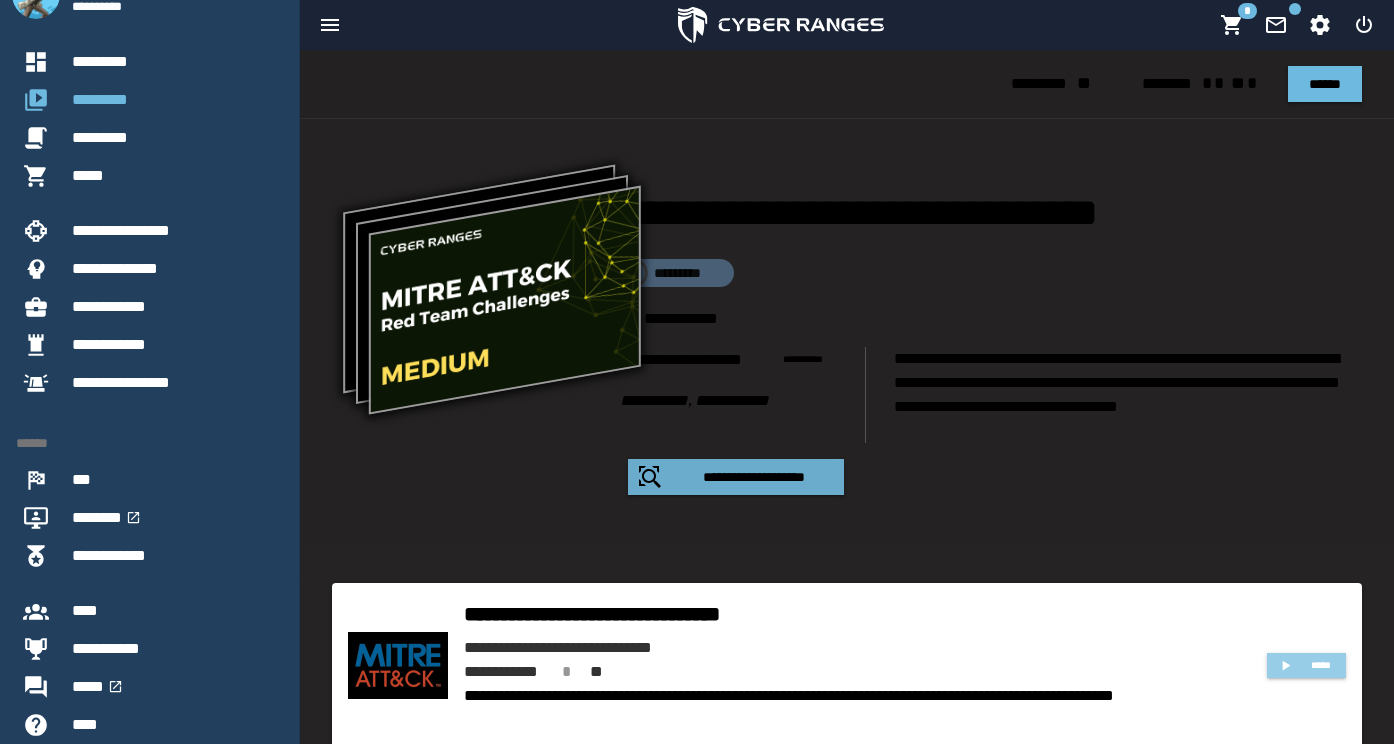 click on "**********" at bounding box center [754, 477] 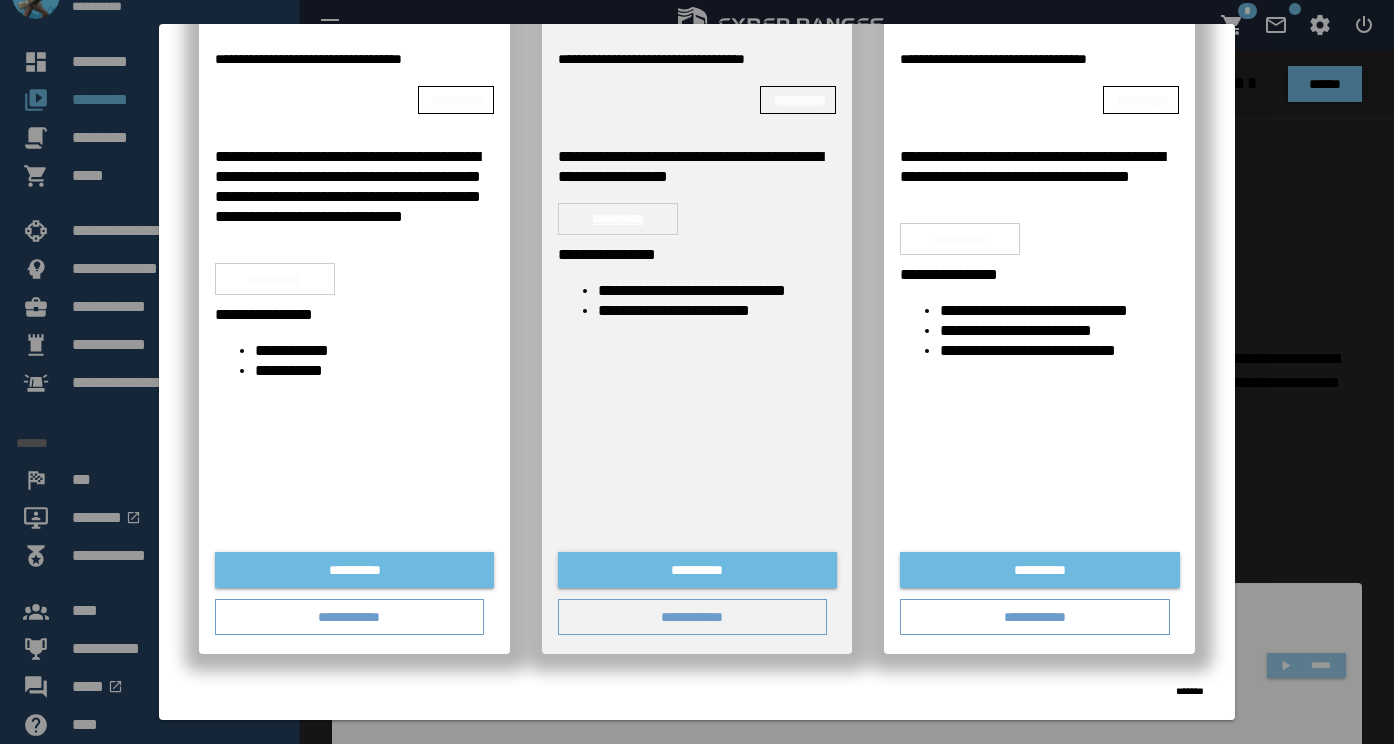scroll, scrollTop: 0, scrollLeft: 0, axis: both 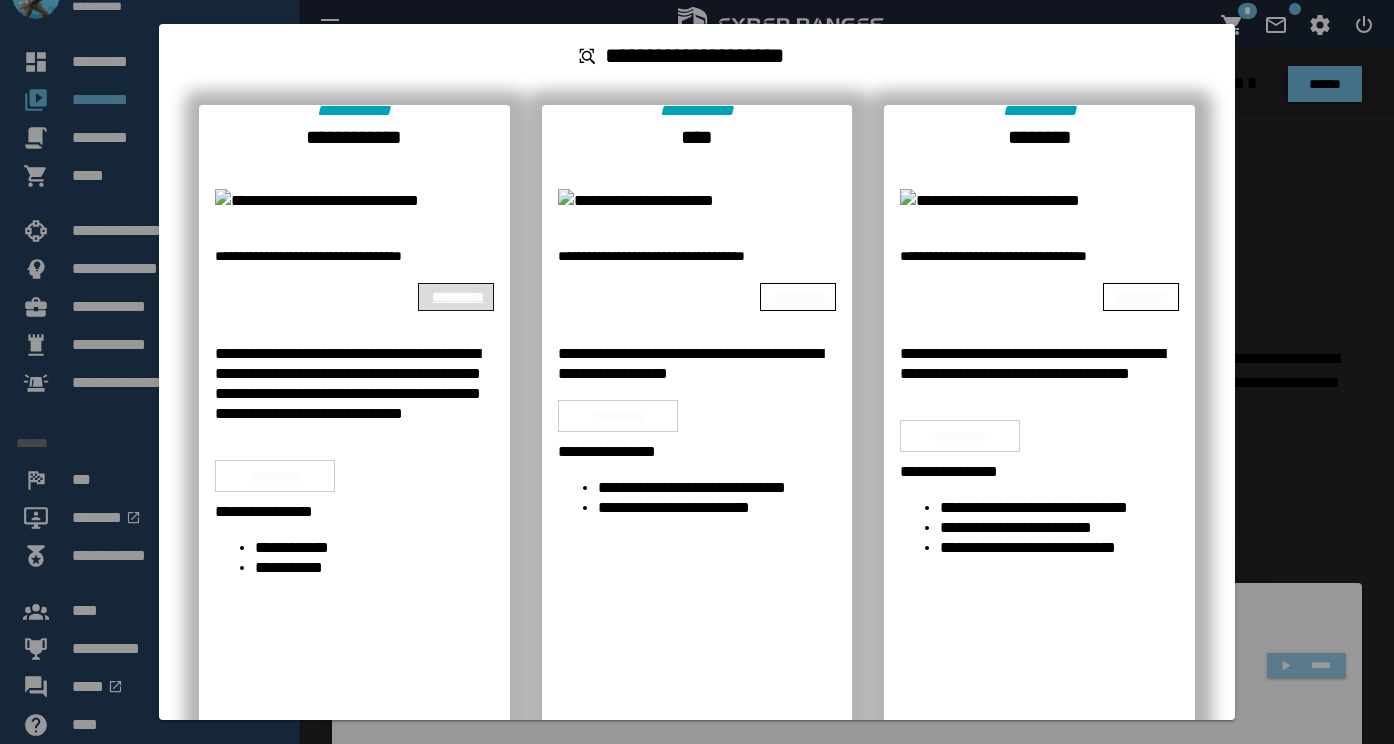 click at bounding box center (697, 372) 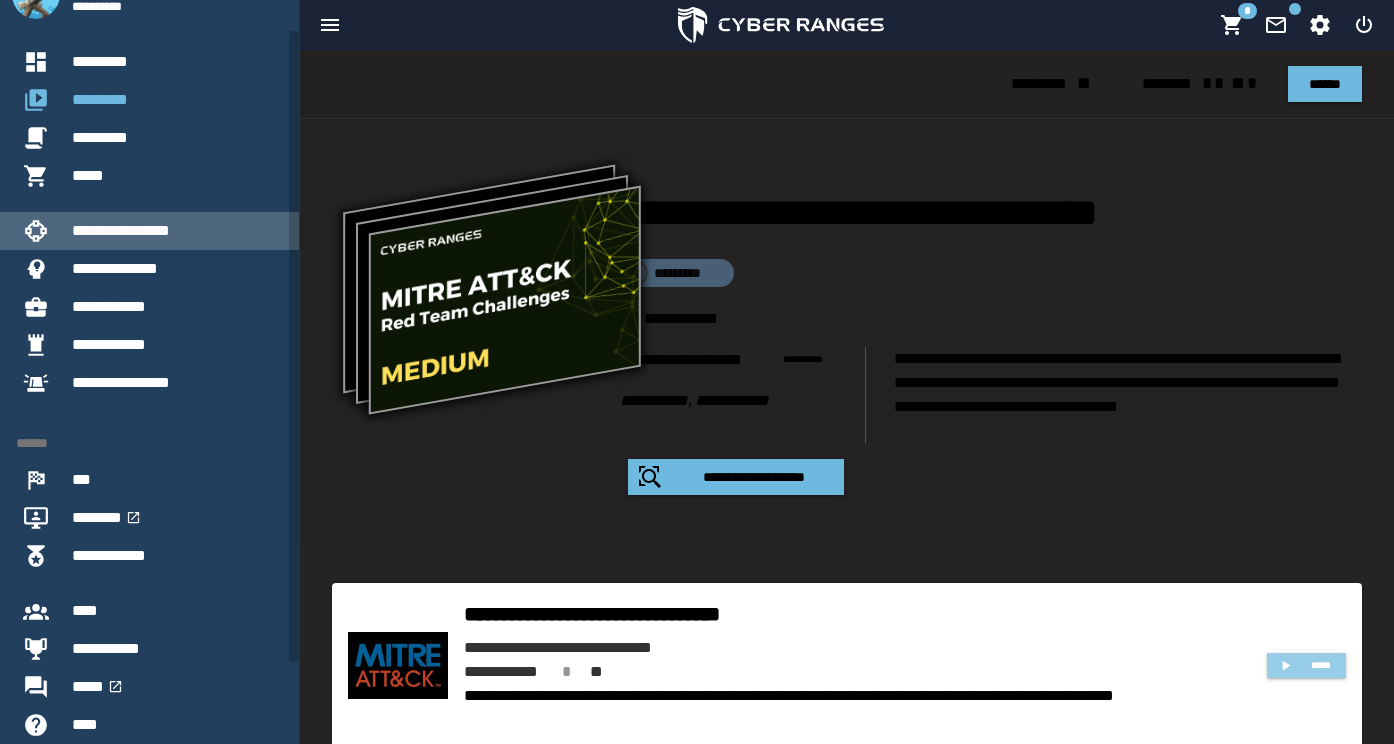 click on "**********" at bounding box center [177, 231] 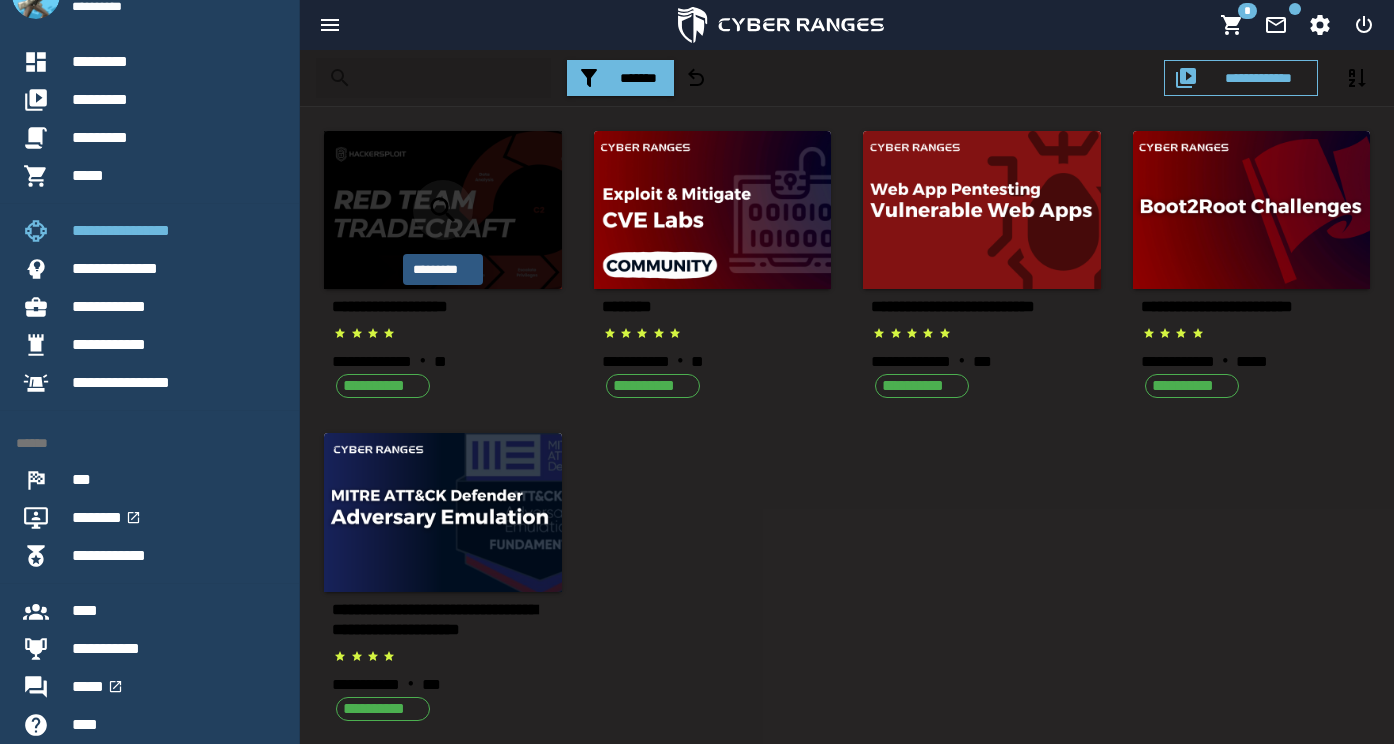 click 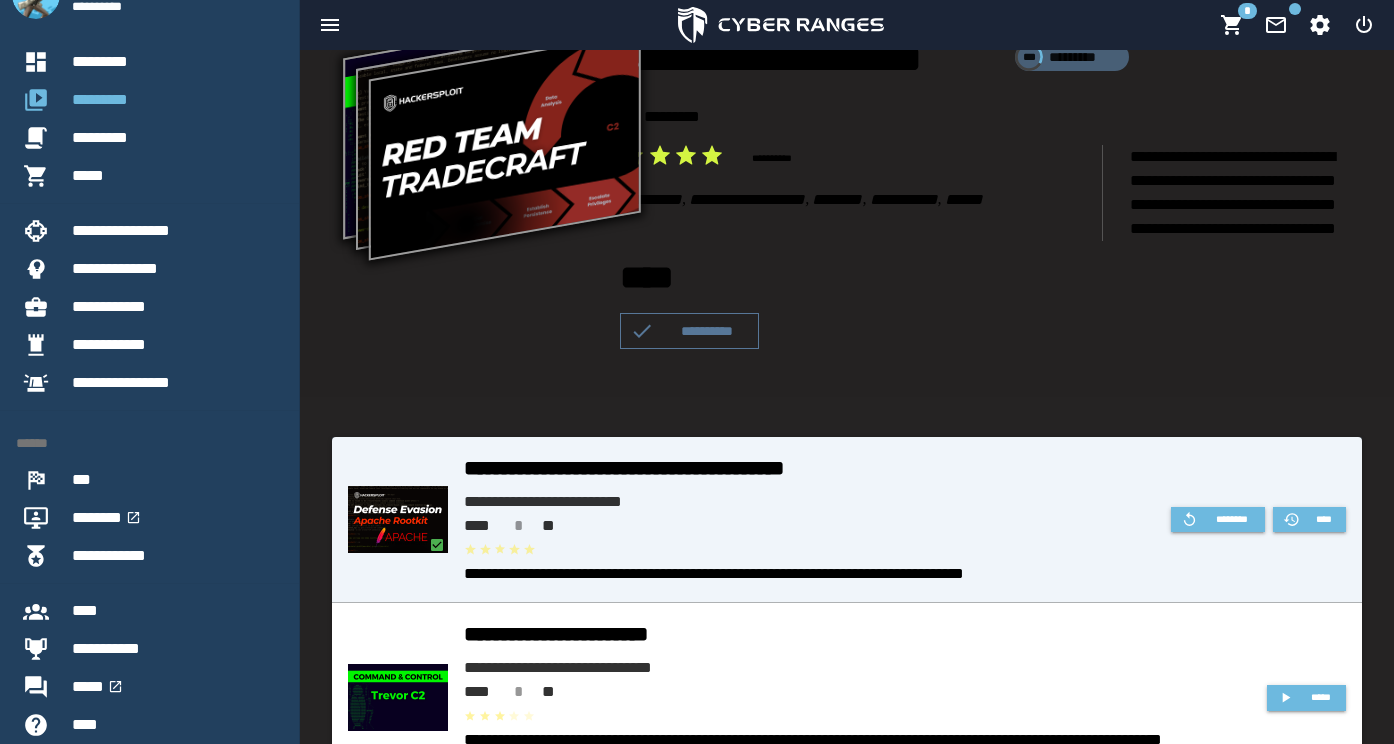 scroll, scrollTop: 154, scrollLeft: 0, axis: vertical 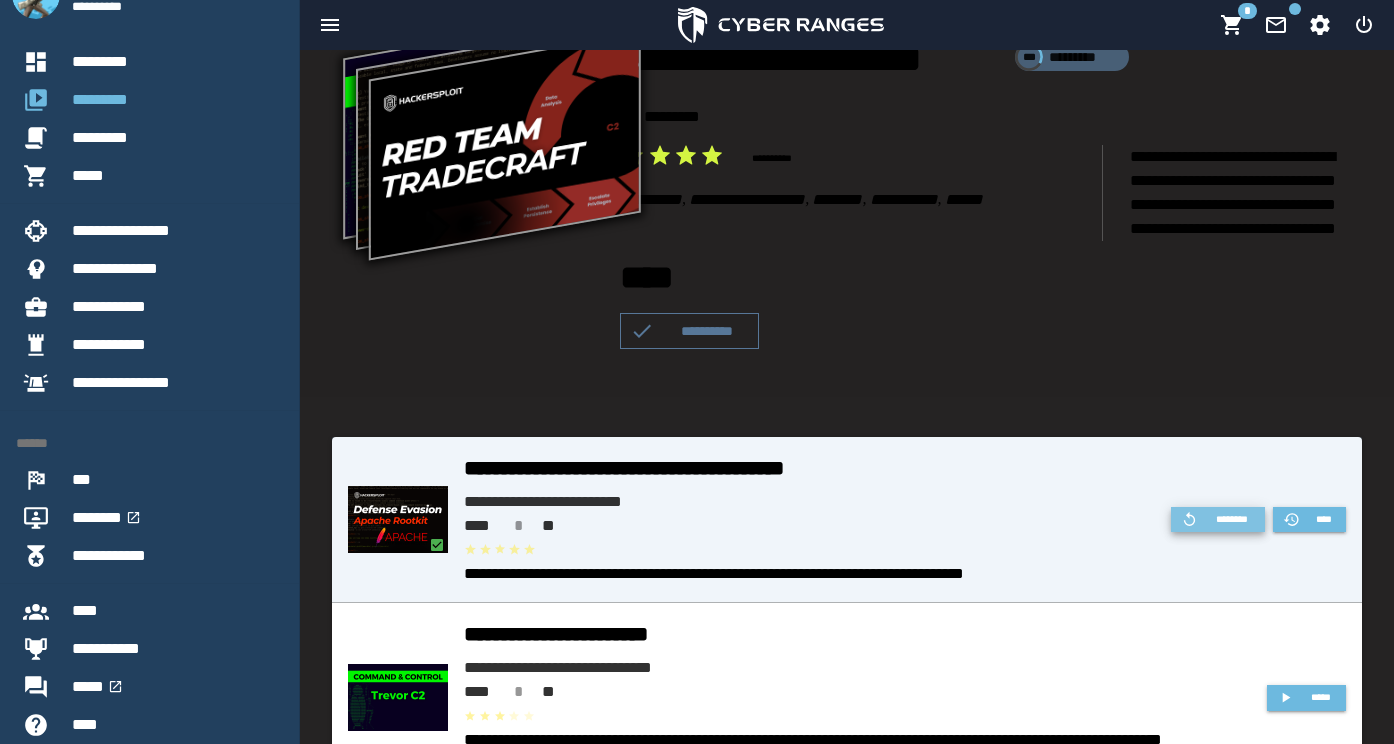 click on "********" at bounding box center [1232, 519] 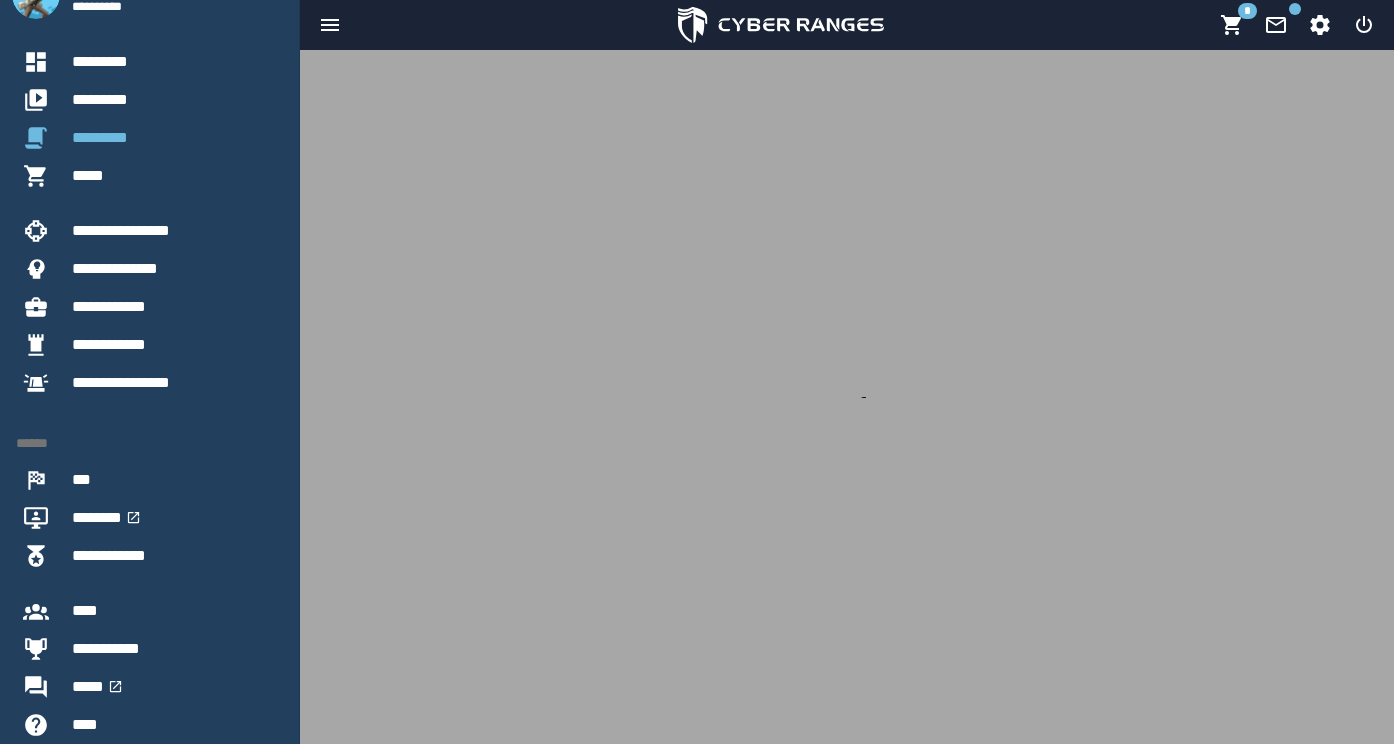 scroll, scrollTop: 0, scrollLeft: 0, axis: both 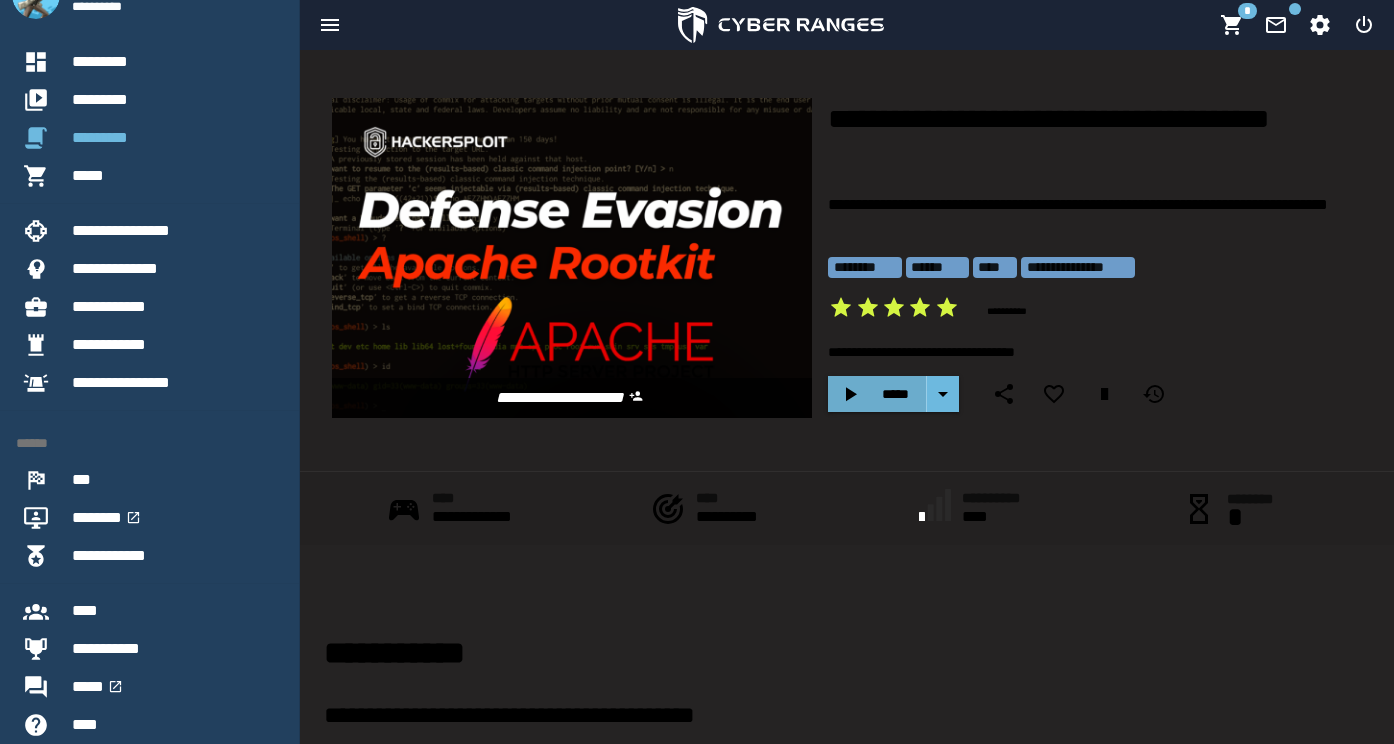 click on "*****" at bounding box center [895, 394] 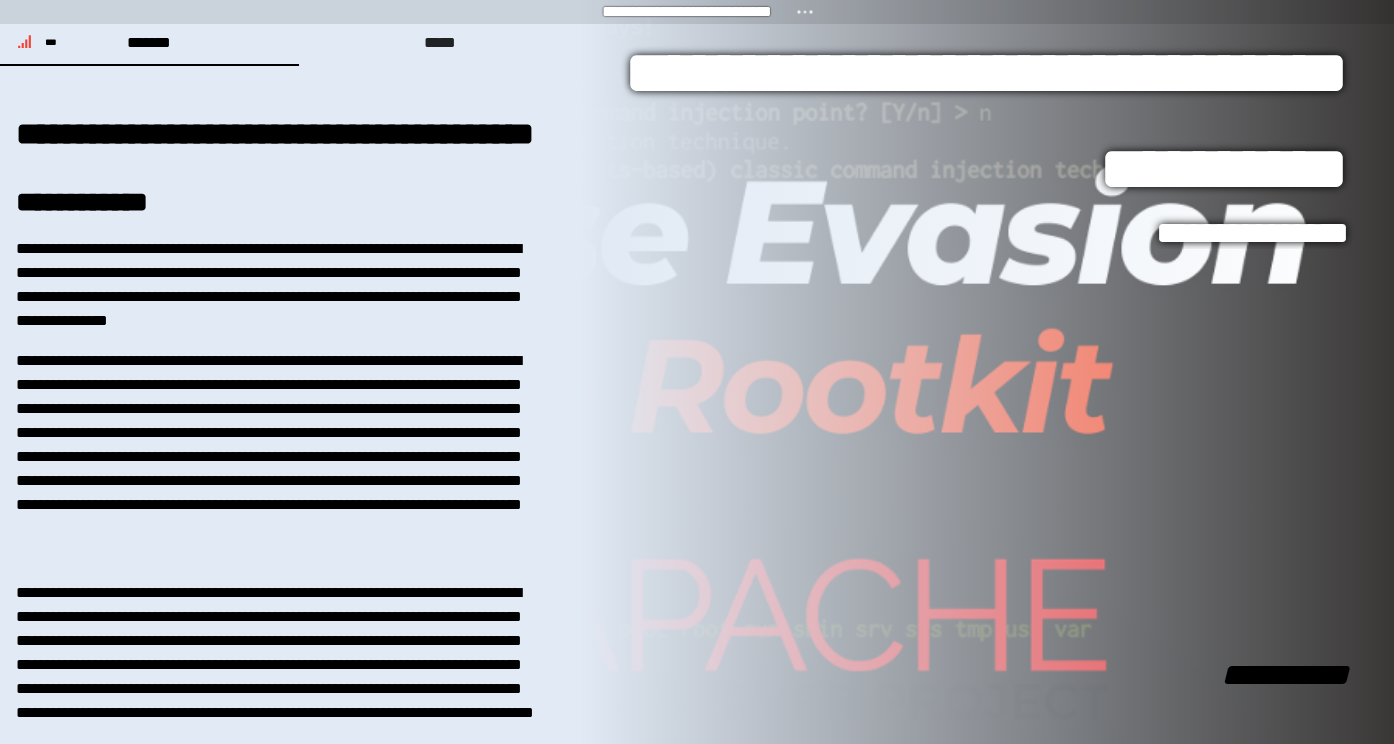 scroll, scrollTop: 0, scrollLeft: 0, axis: both 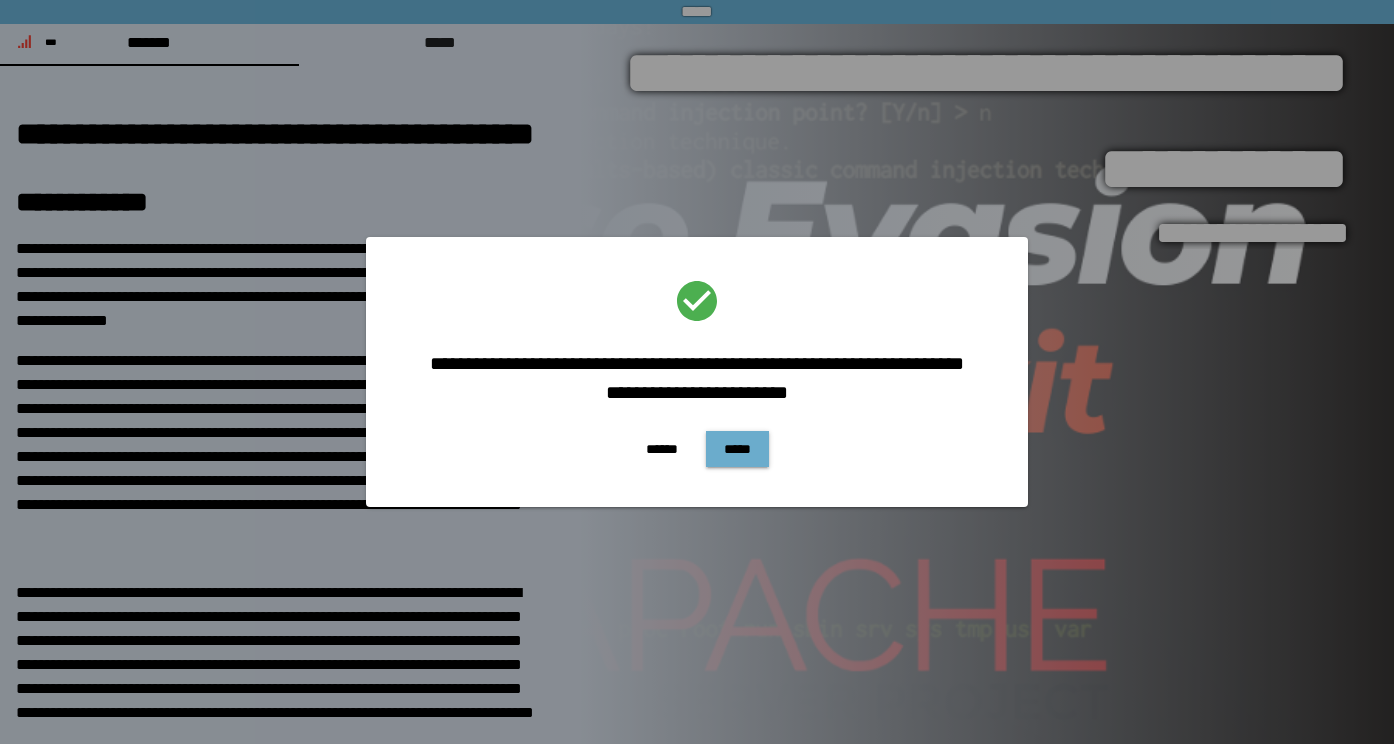 click on "*****" at bounding box center (737, 449) 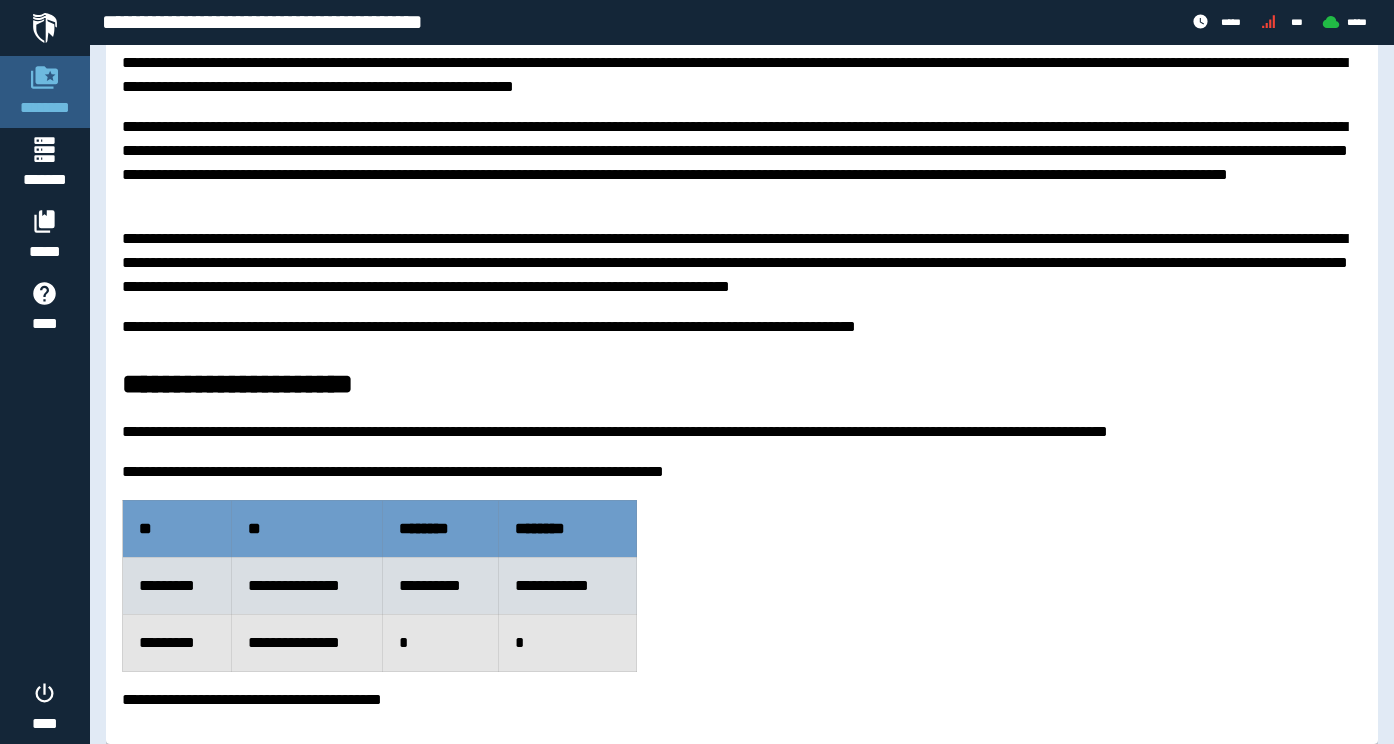 scroll, scrollTop: 238, scrollLeft: 0, axis: vertical 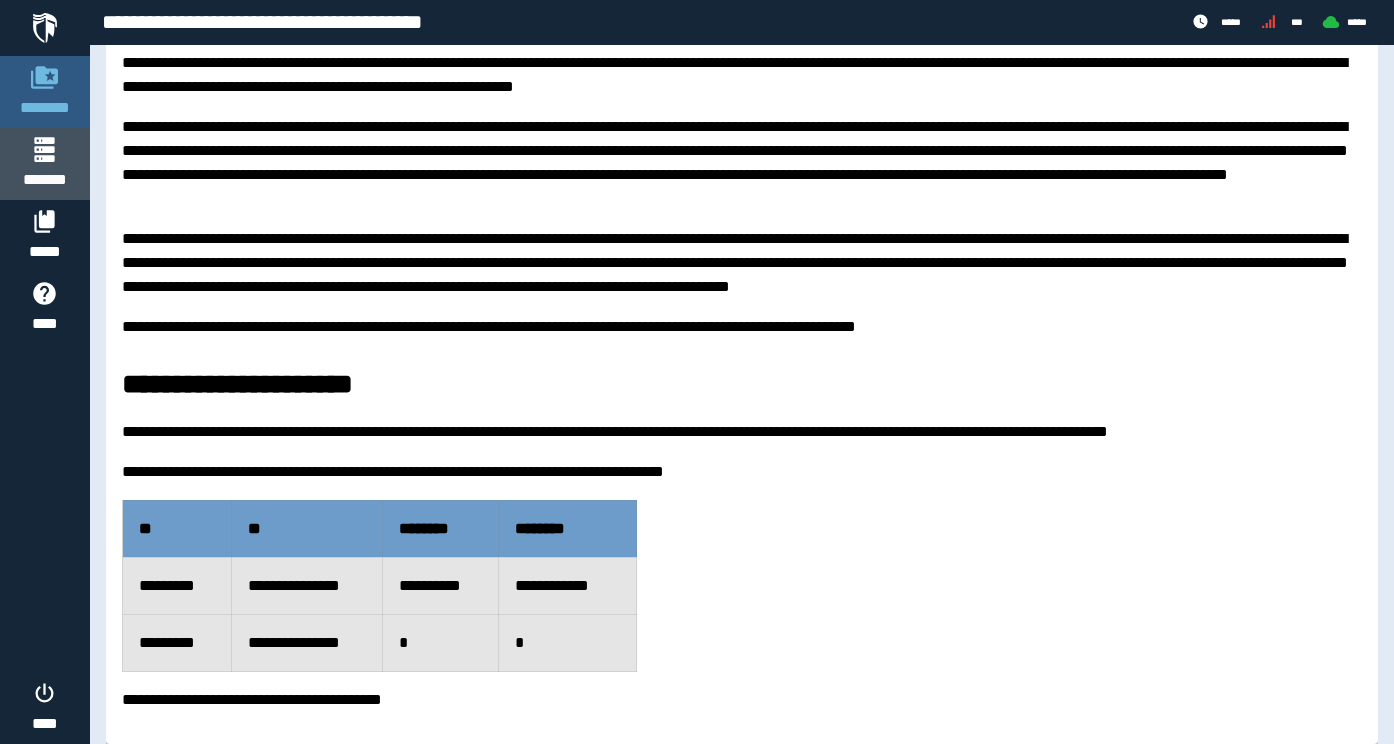 click 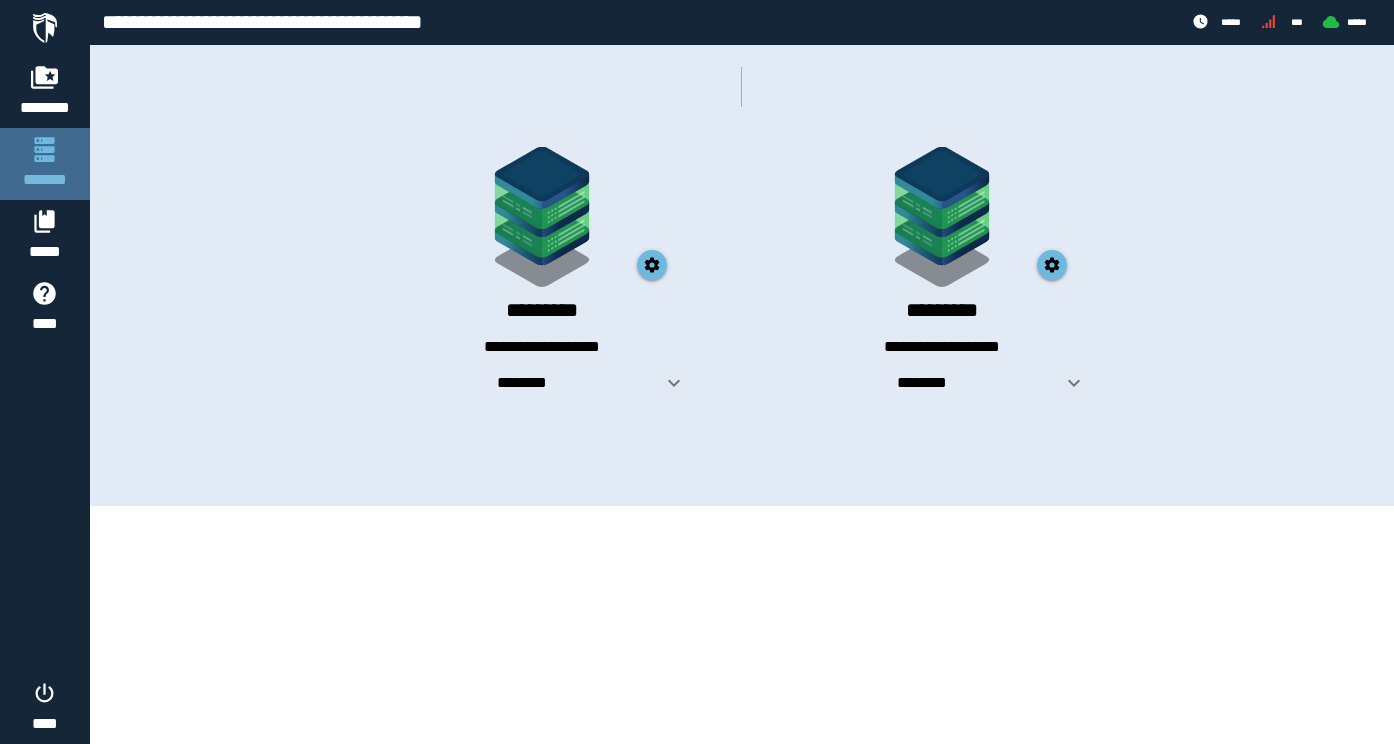 scroll, scrollTop: 0, scrollLeft: 0, axis: both 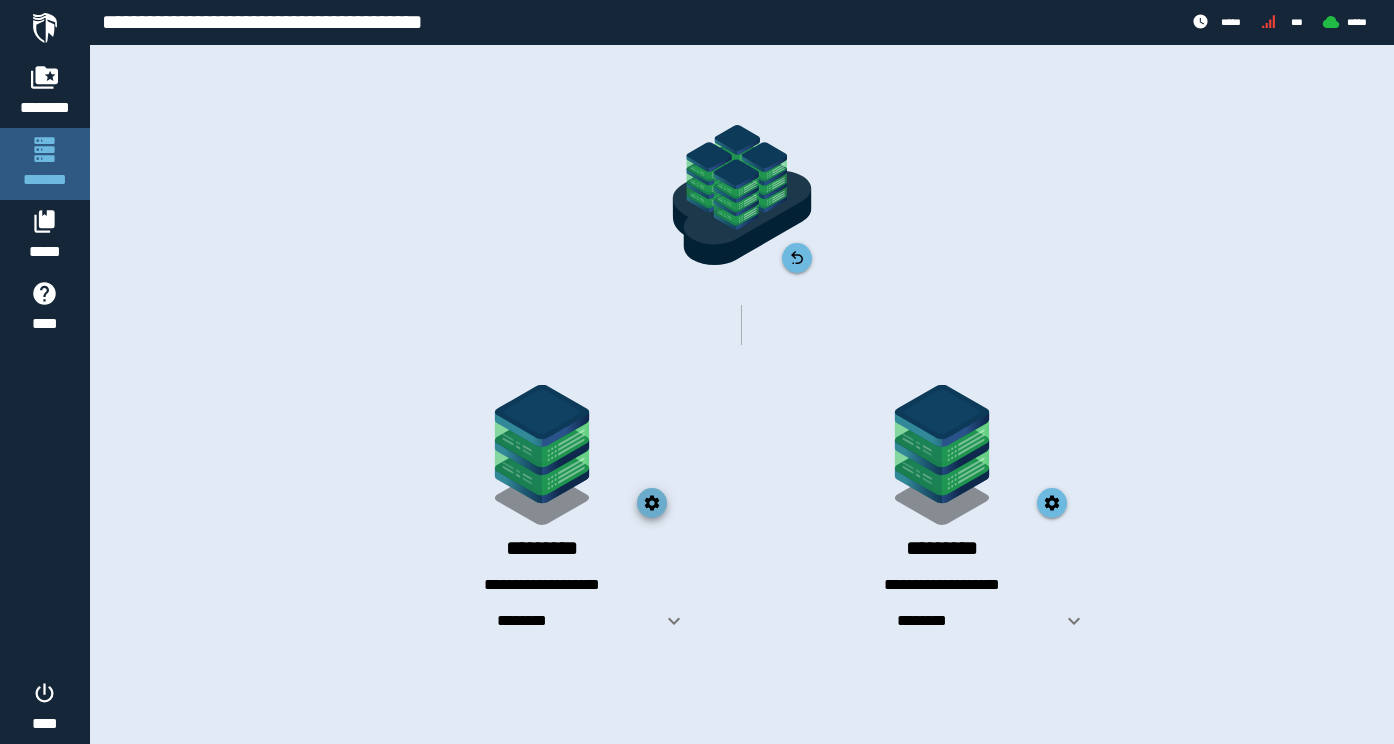 click 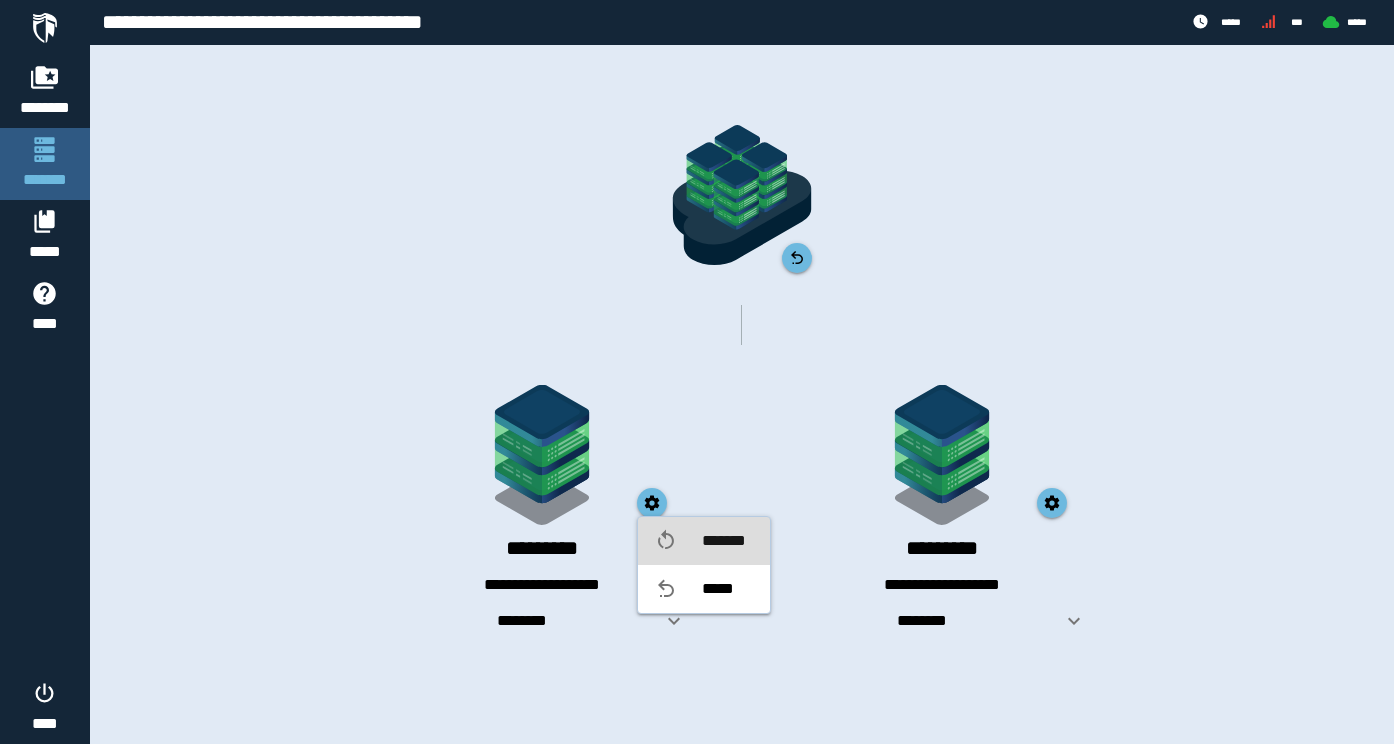 click at bounding box center (678, 541) 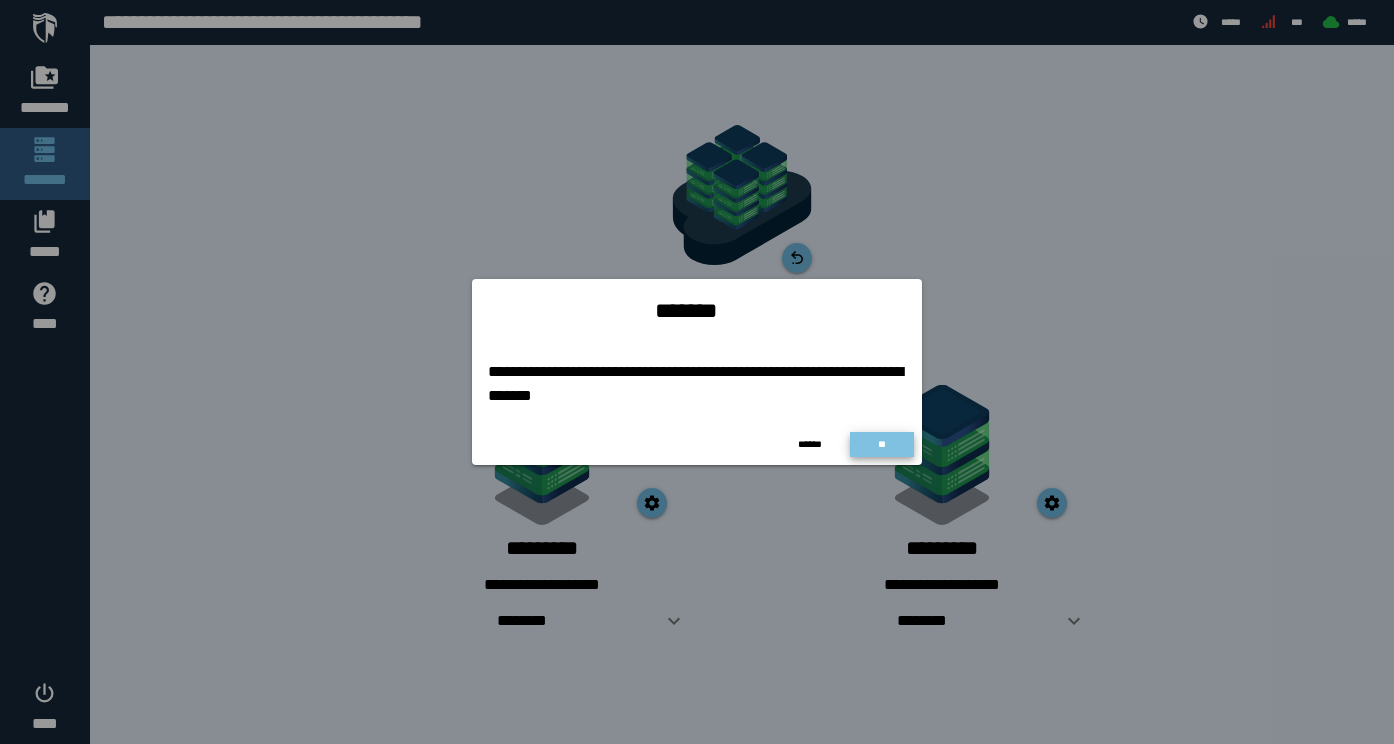 click on "**" at bounding box center (882, 445) 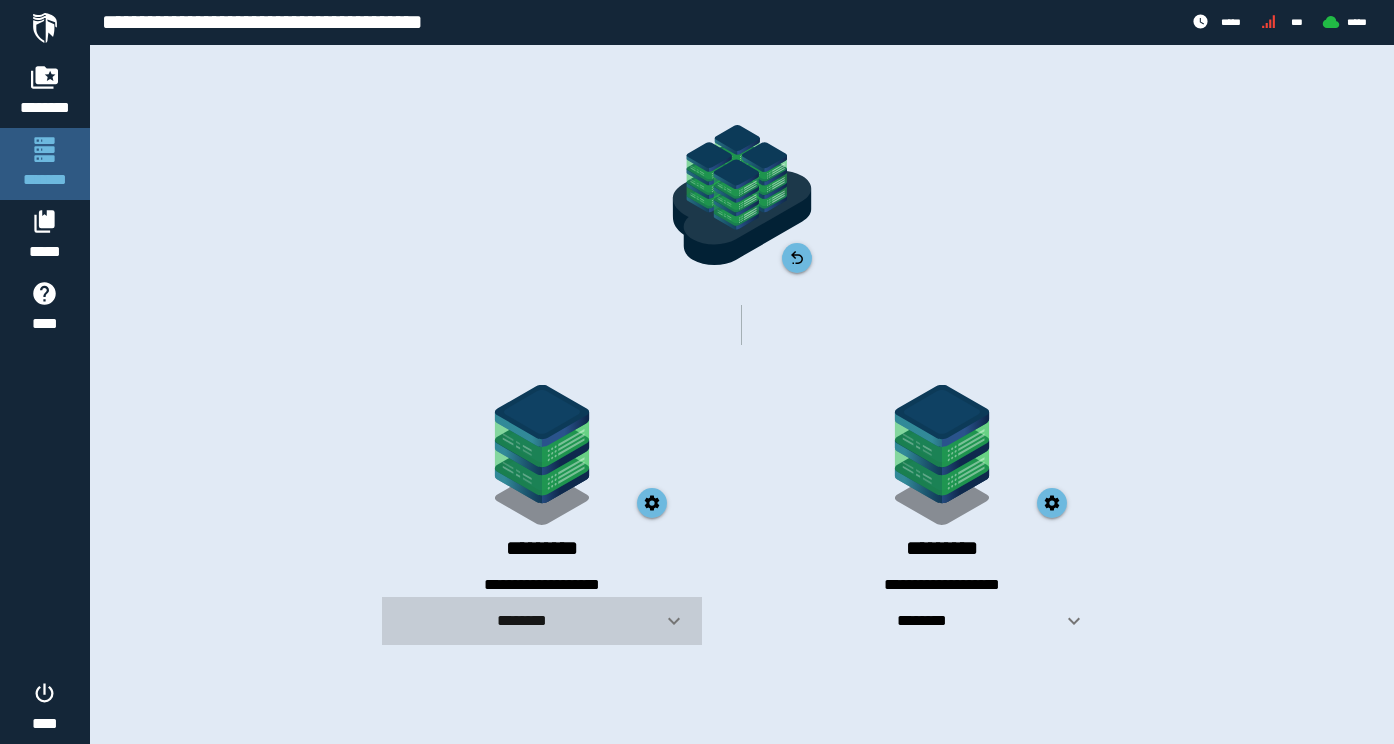 click 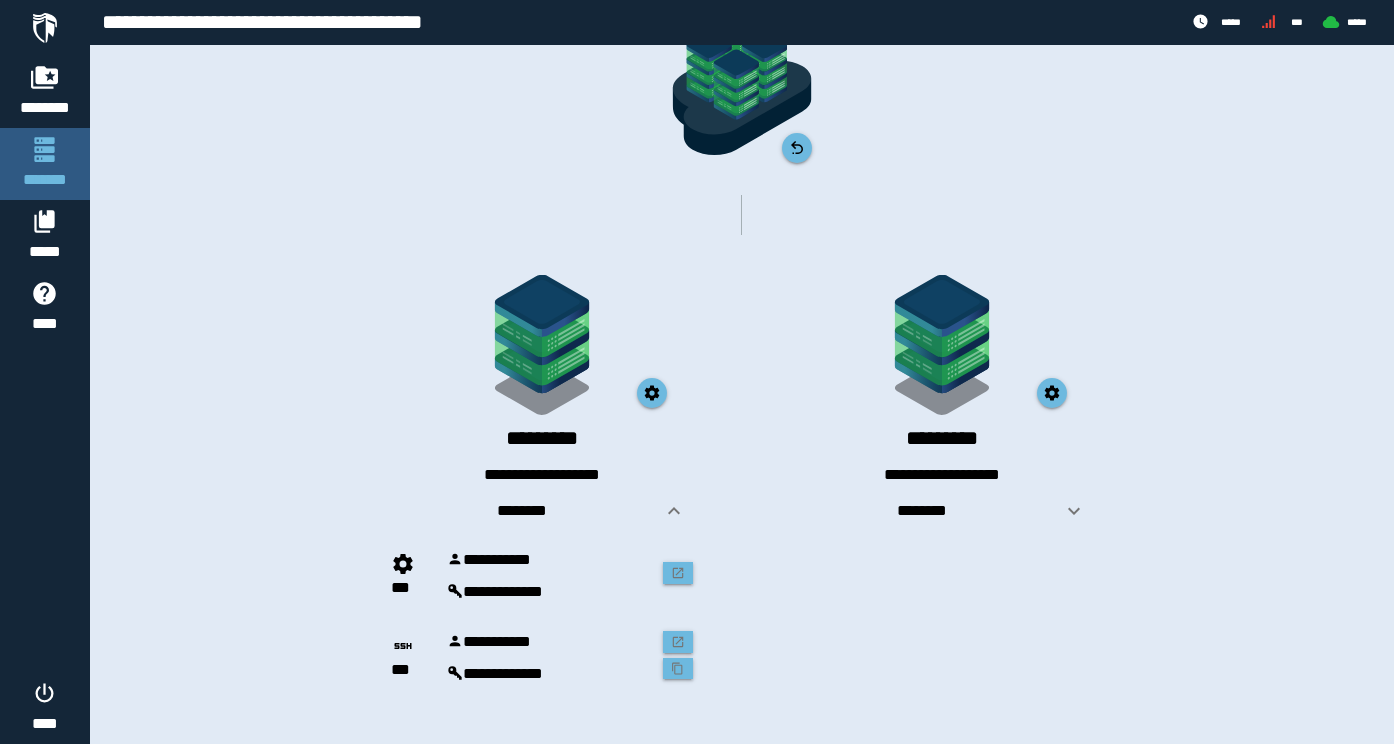 scroll, scrollTop: 110, scrollLeft: 0, axis: vertical 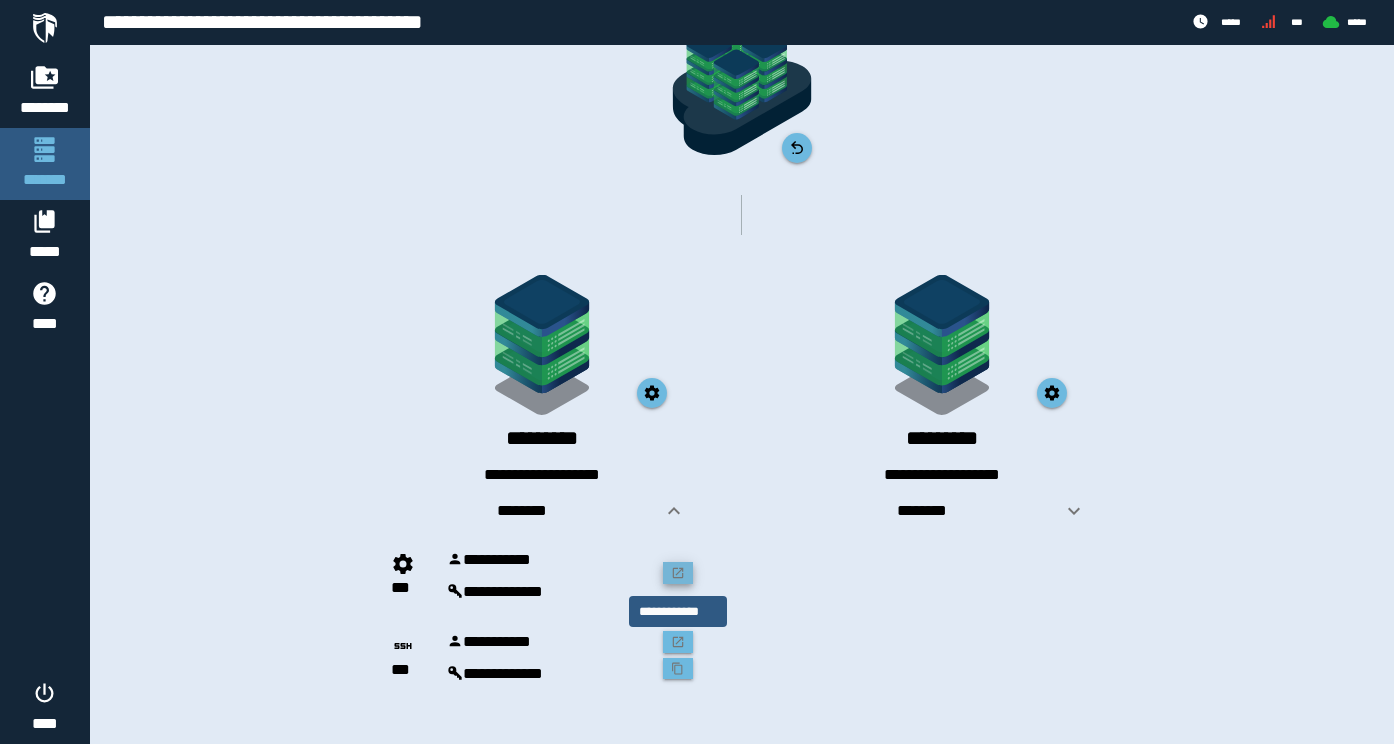 click 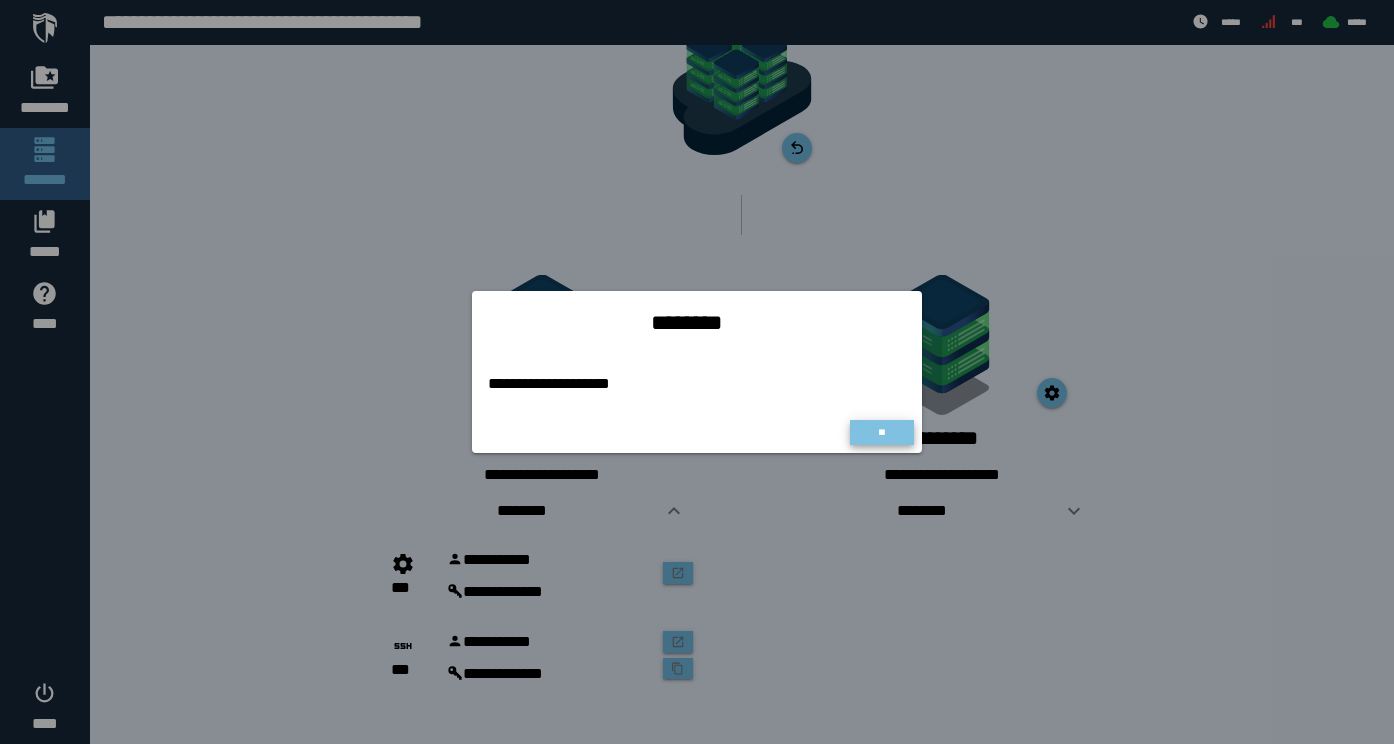 click on "**" at bounding box center (882, 433) 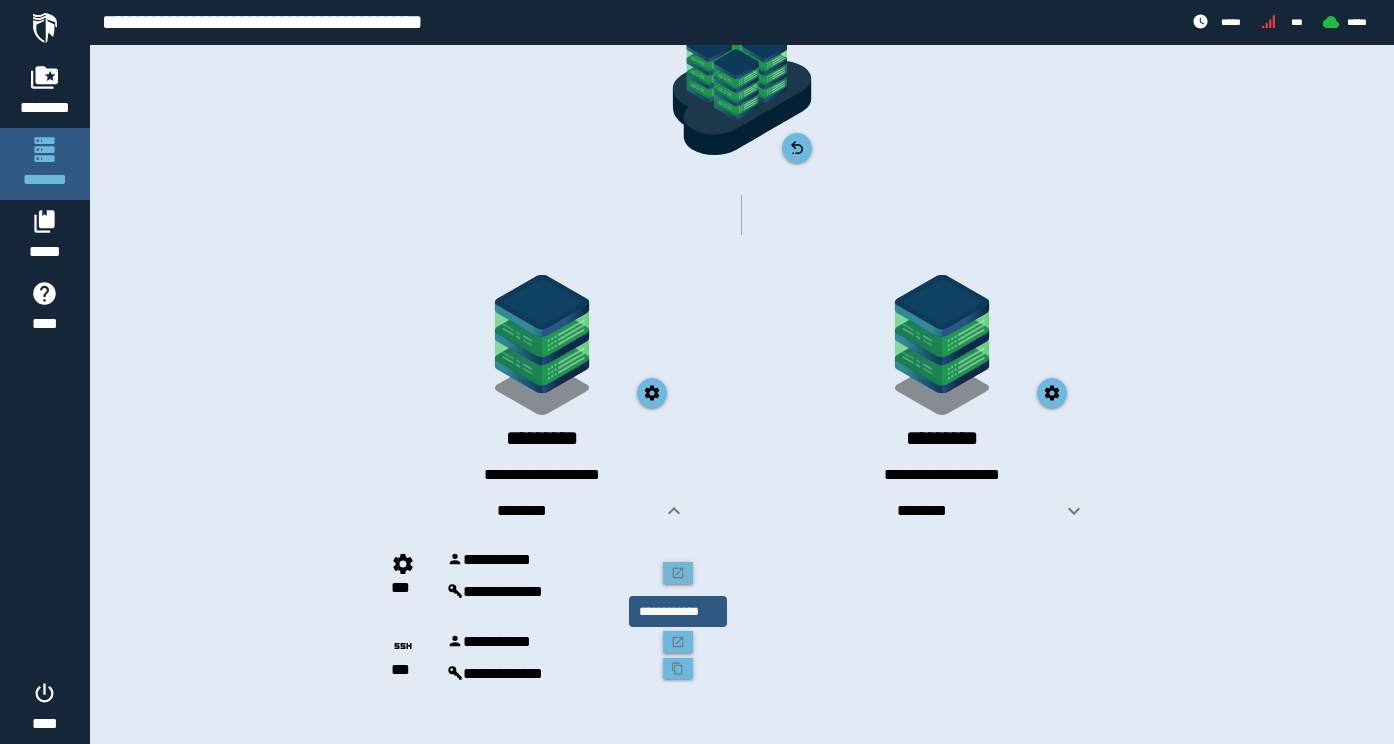 click 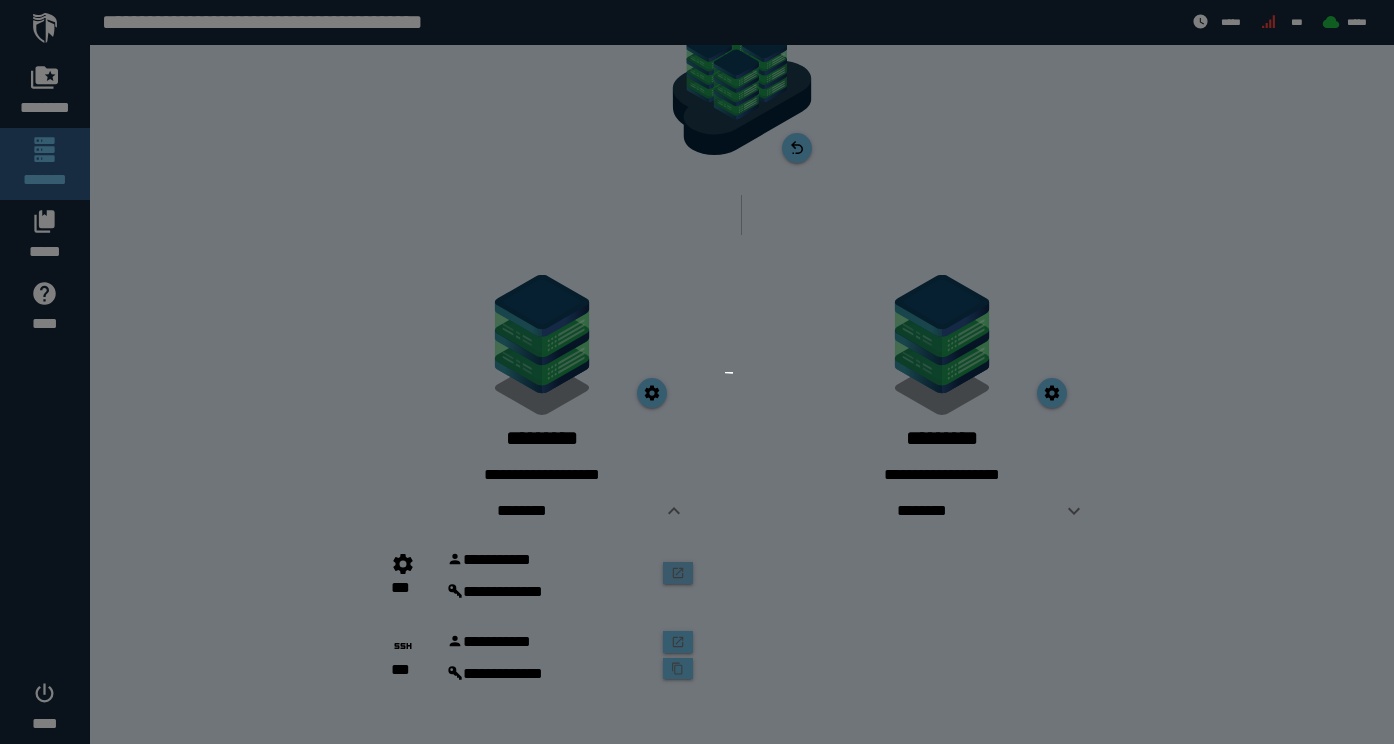 scroll, scrollTop: 0, scrollLeft: 0, axis: both 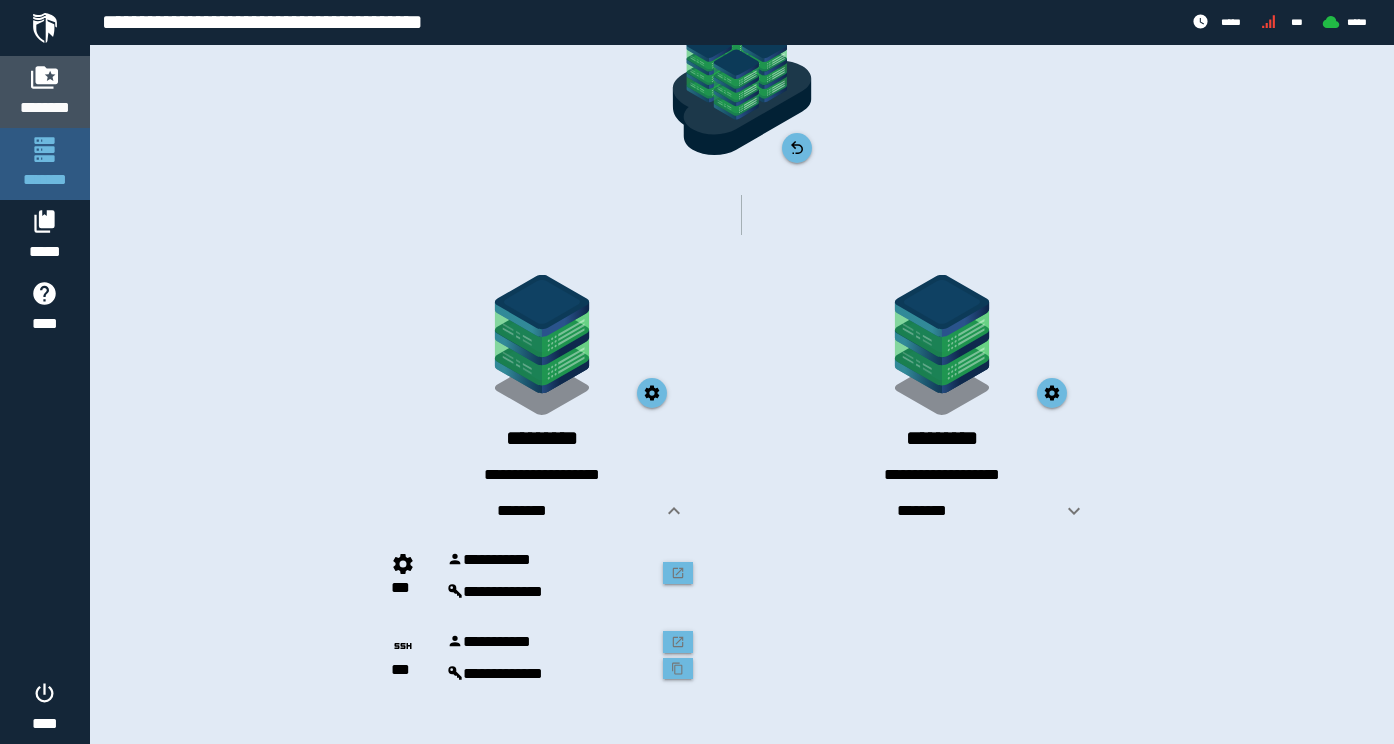 click at bounding box center [45, 77] 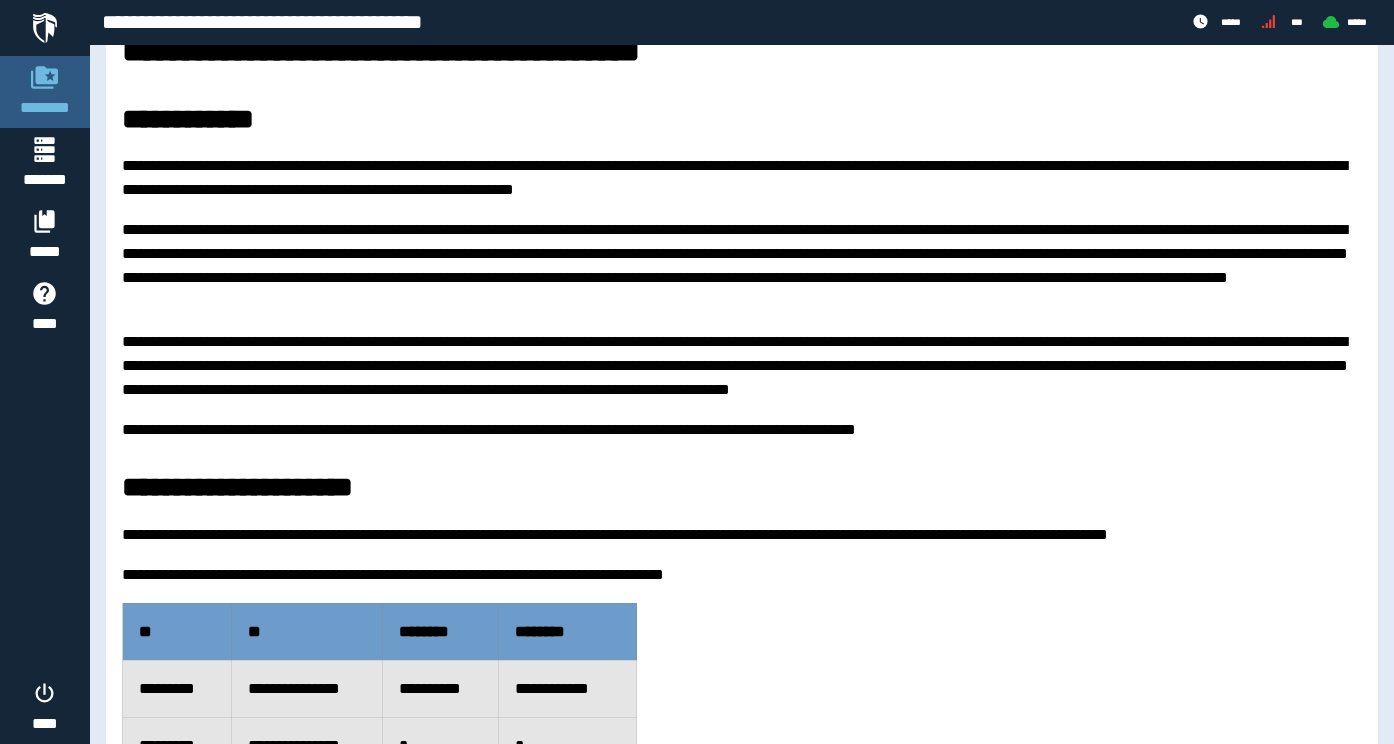 scroll, scrollTop: 135, scrollLeft: 0, axis: vertical 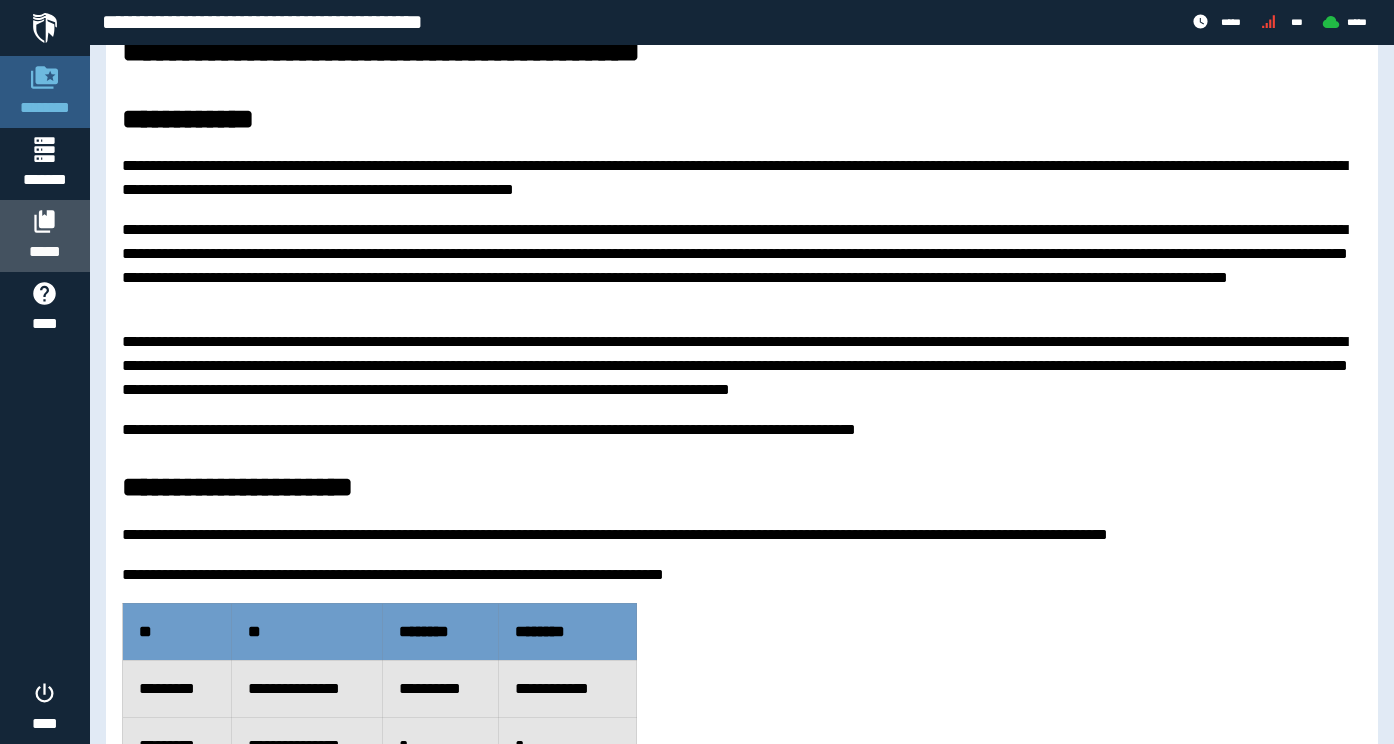 click 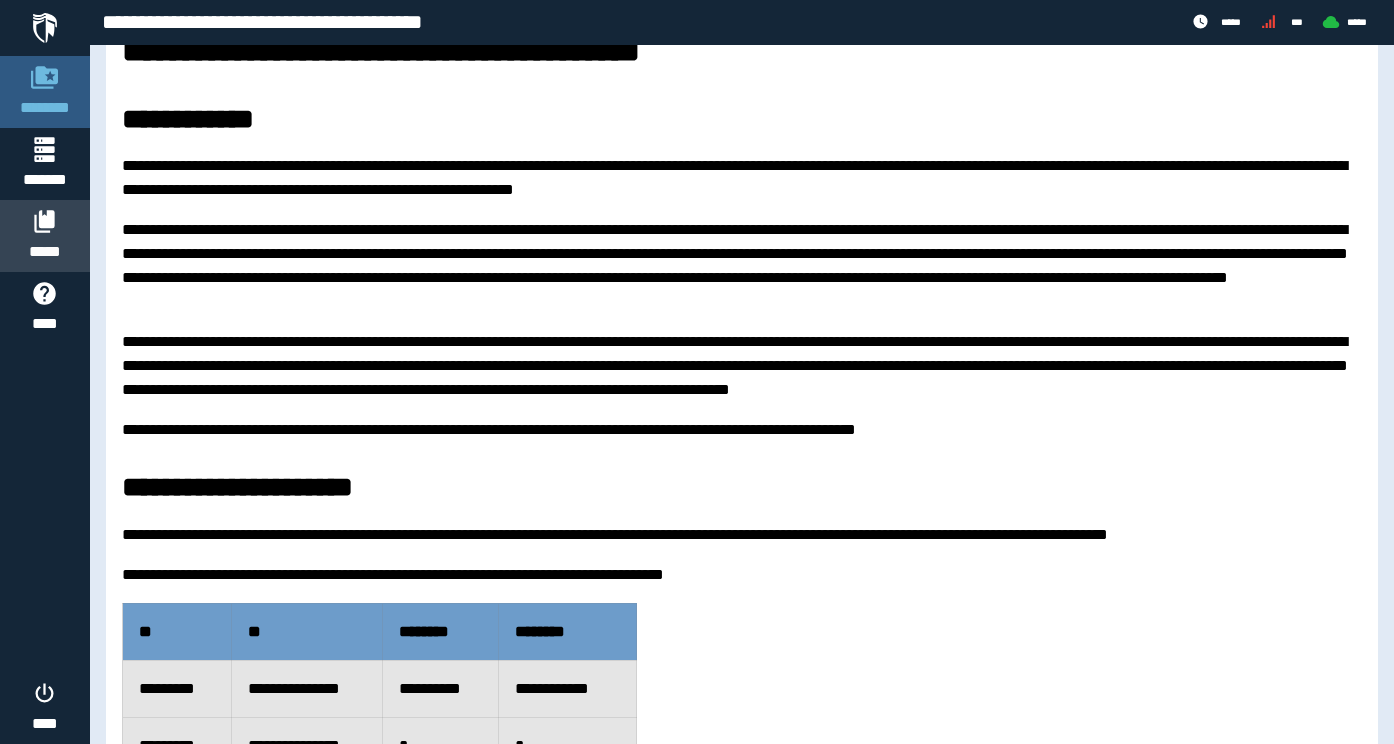 scroll, scrollTop: 0, scrollLeft: 0, axis: both 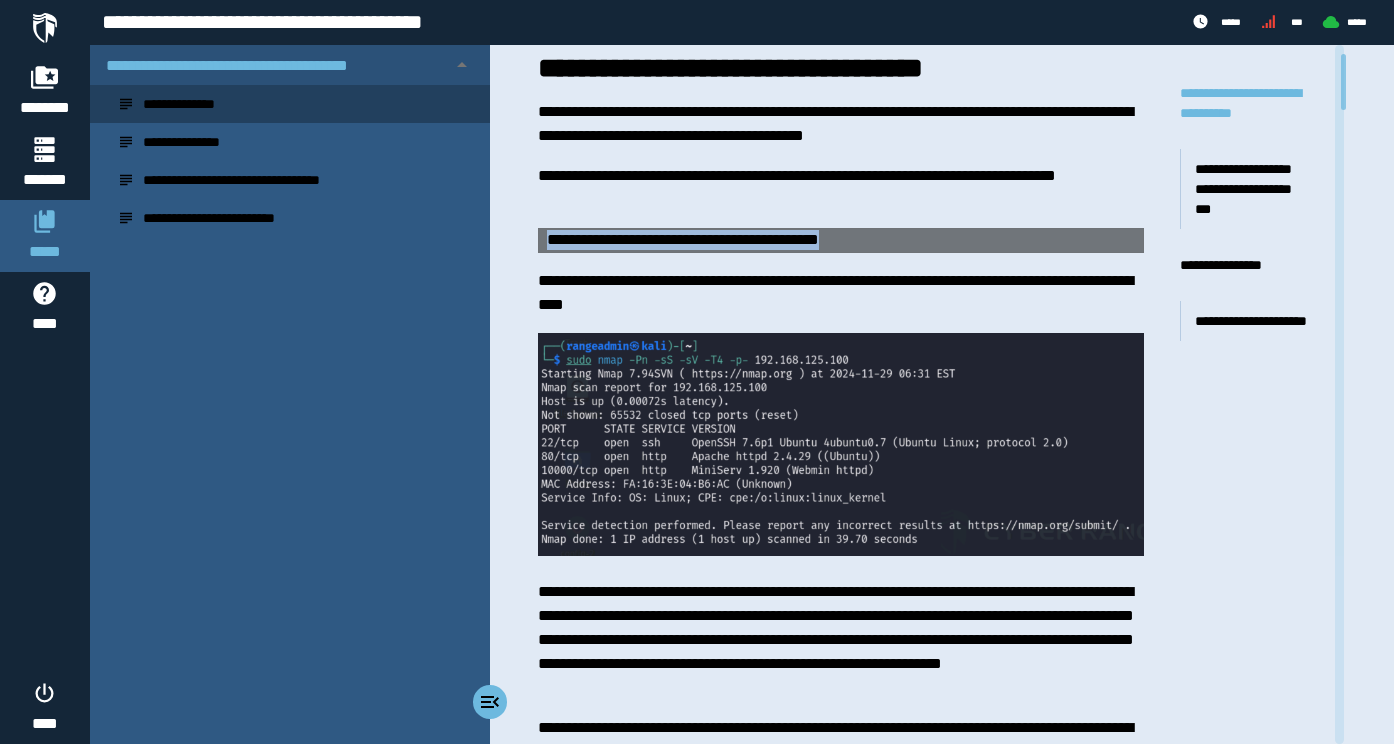 drag, startPoint x: 549, startPoint y: 239, endPoint x: 993, endPoint y: 237, distance: 444.00452 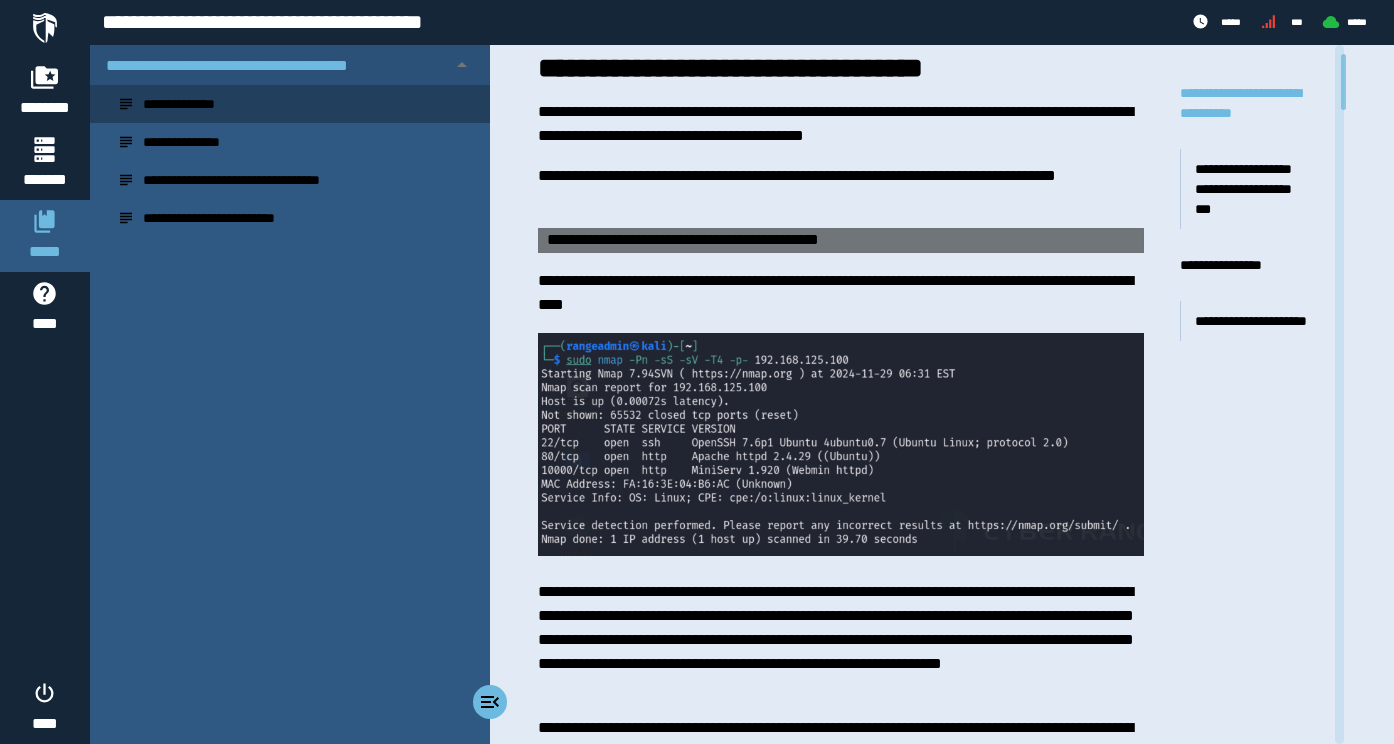 click on "**********" at bounding box center (683, 239) 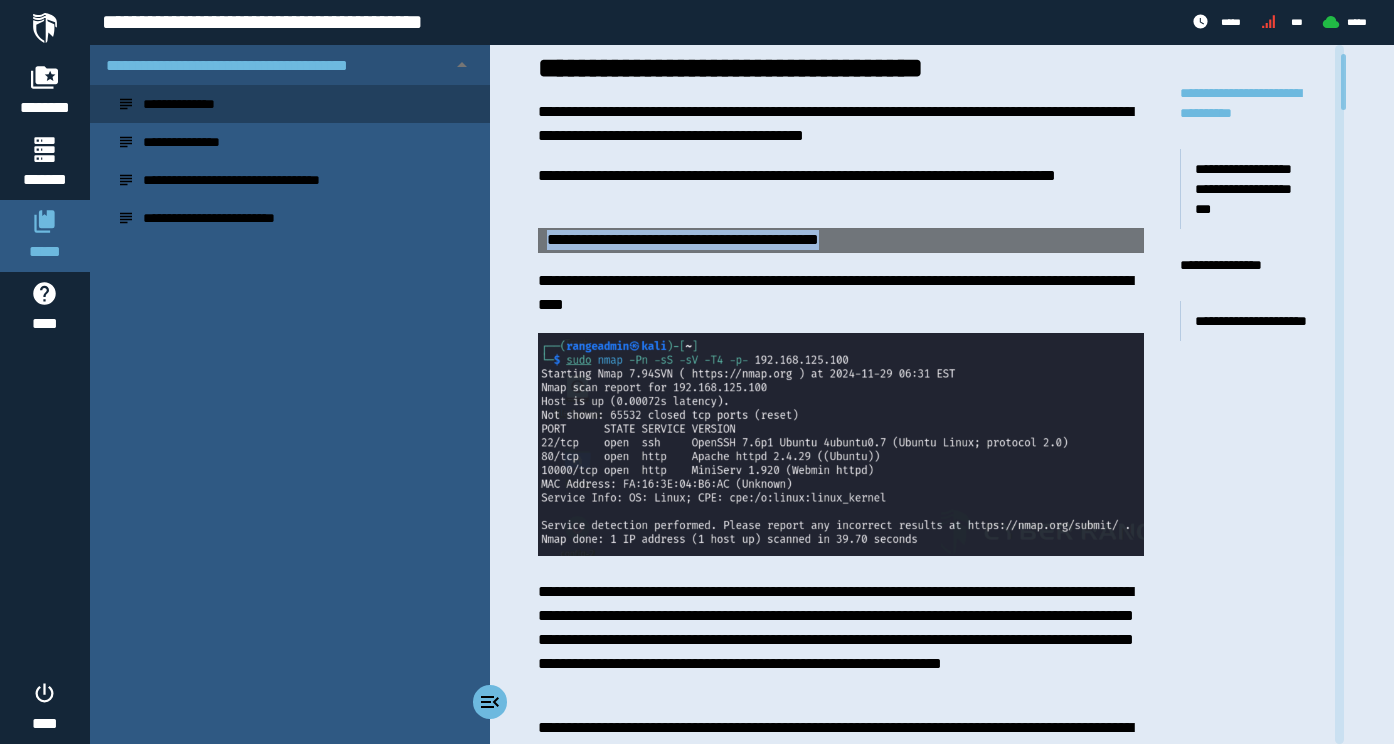 drag, startPoint x: 985, startPoint y: 241, endPoint x: 552, endPoint y: 230, distance: 433.1397 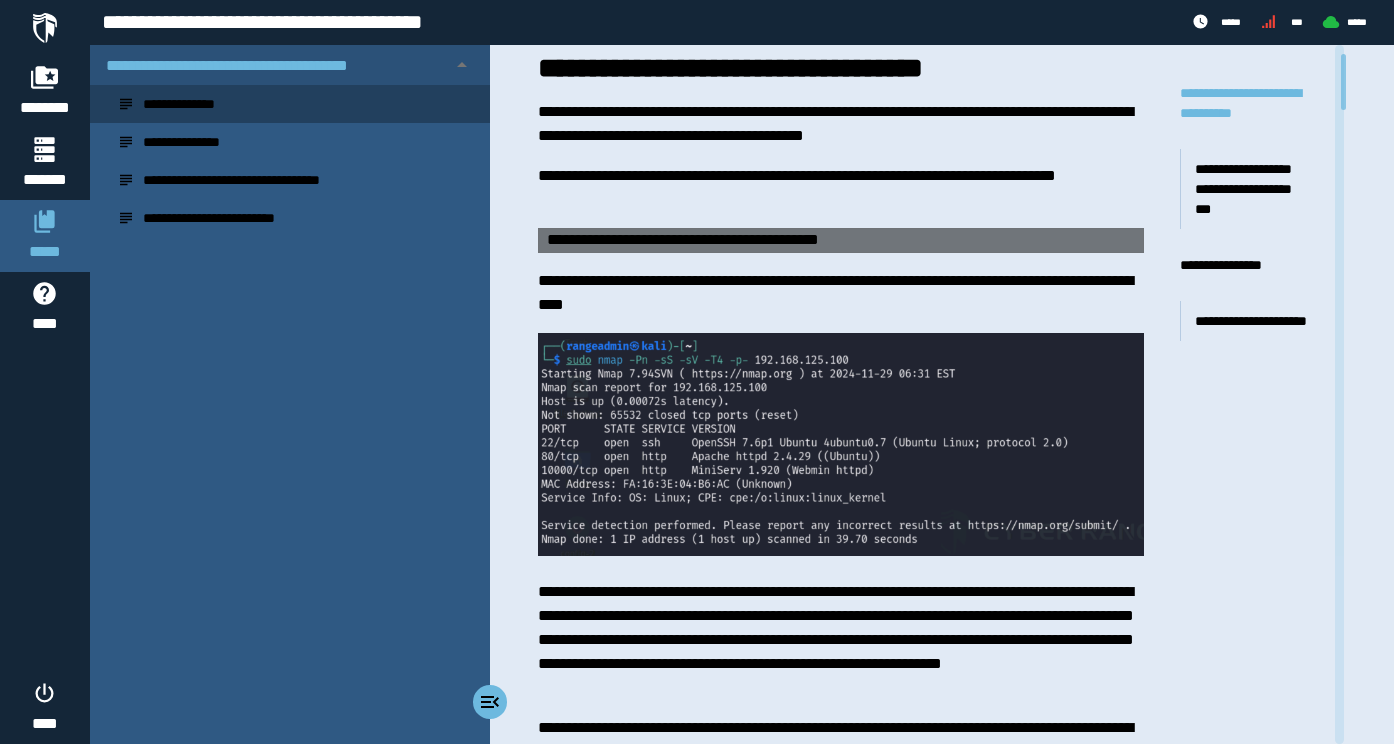 click on "[FIRST] [LAST] [EMAIL]" at bounding box center (290, 394) 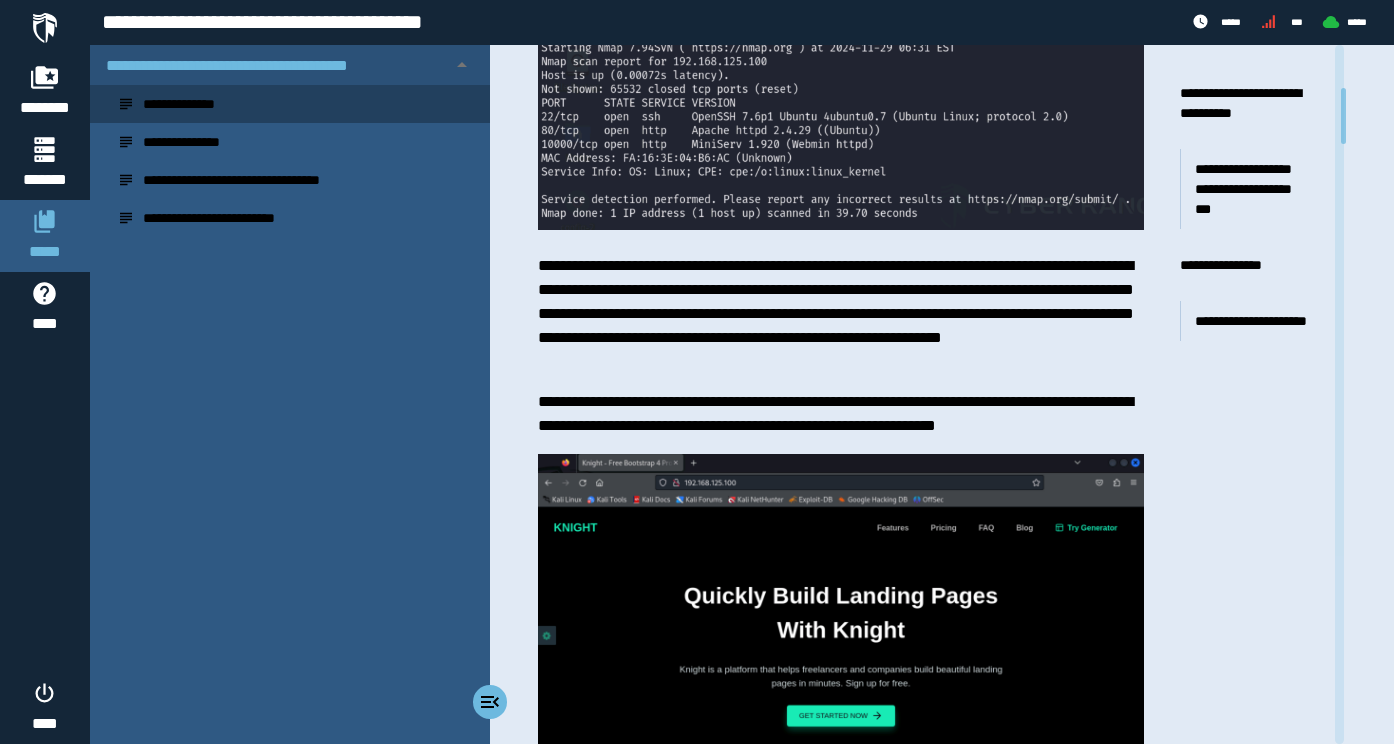 scroll, scrollTop: 206, scrollLeft: 0, axis: vertical 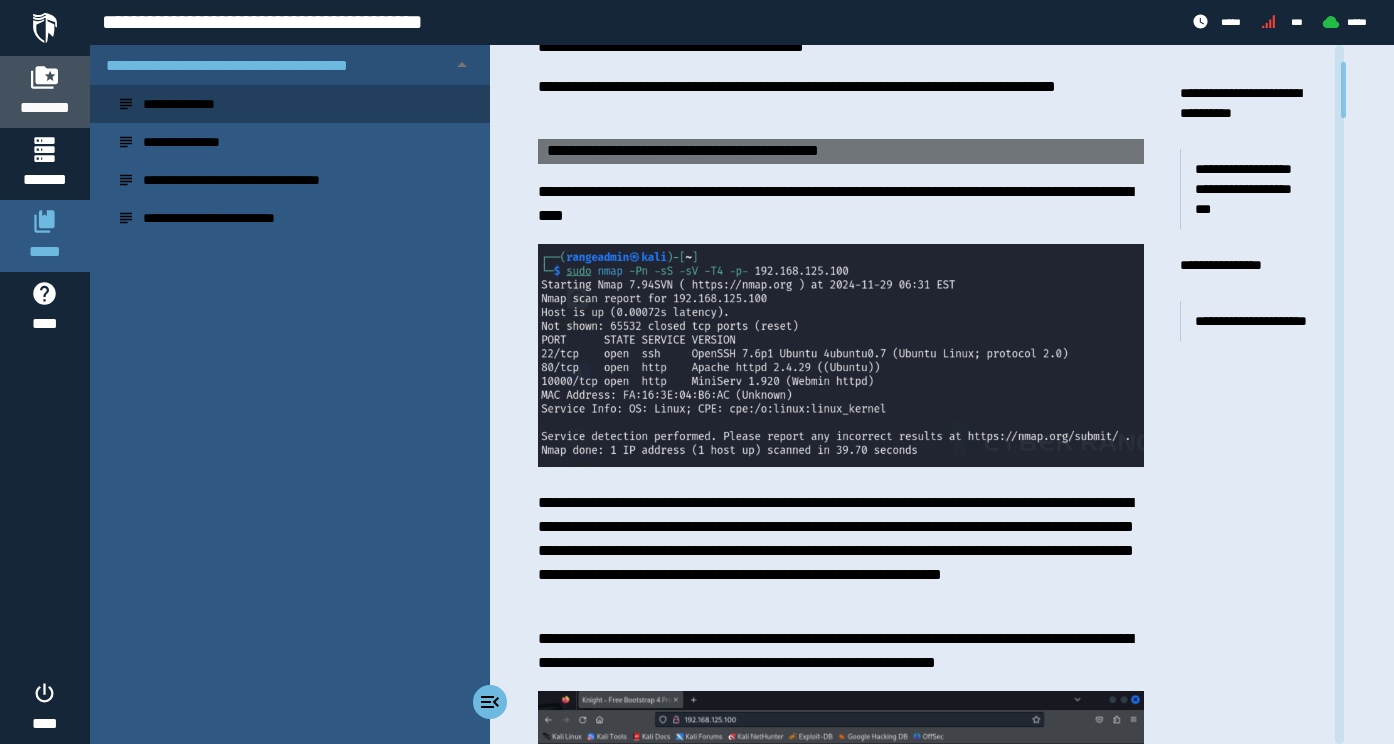 click on "********" at bounding box center (45, 92) 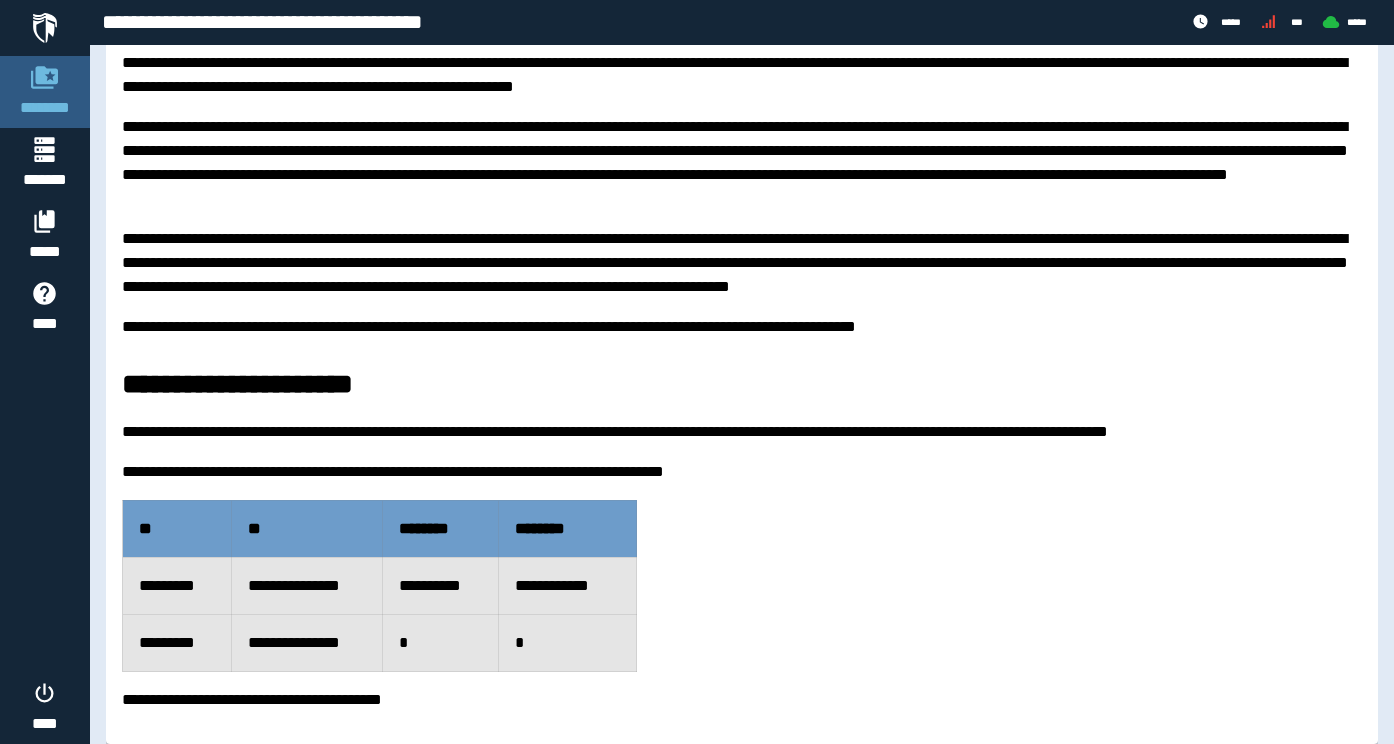 scroll, scrollTop: 0, scrollLeft: 0, axis: both 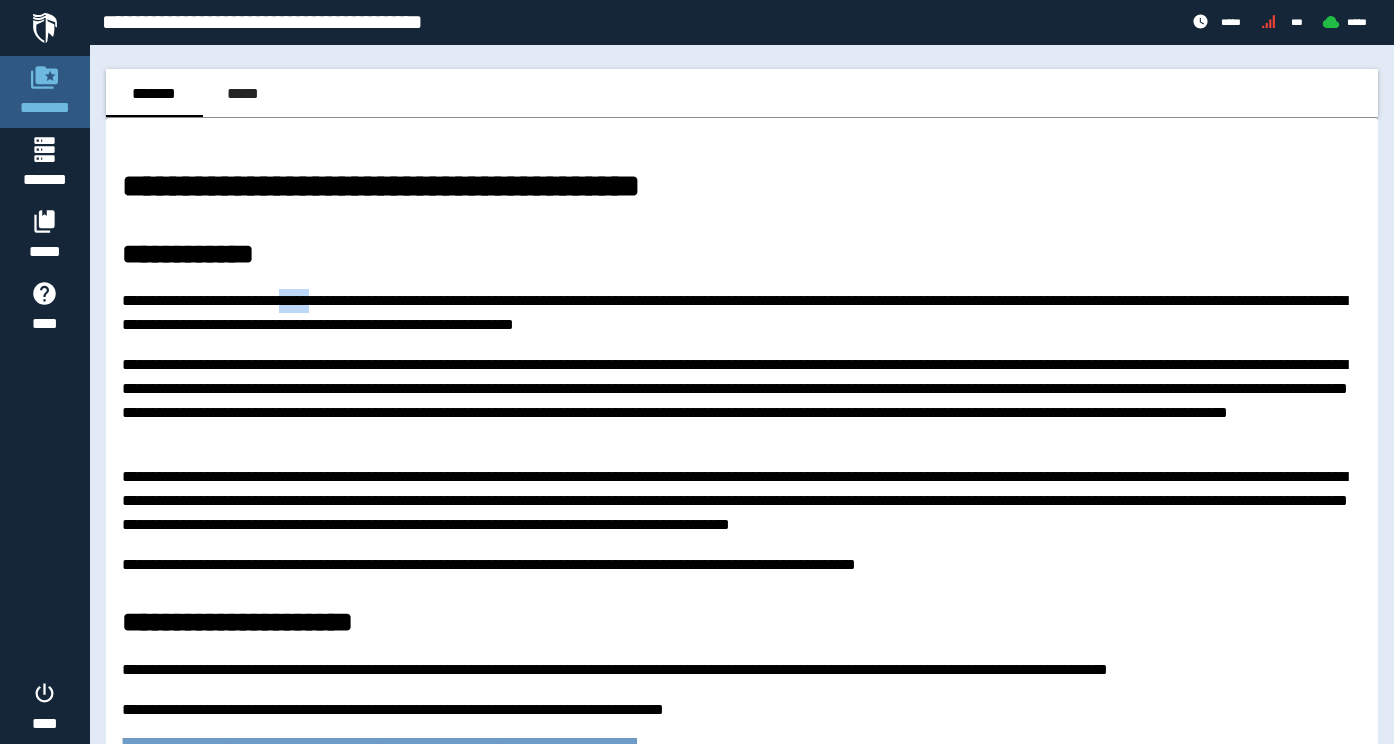 click on "[NUMBER] [STREET]
[CITY]
[STATE]
[POSTAL_CODE]
[COUNTRY]
[CONTINENT] [REGION]" at bounding box center [742, 525] 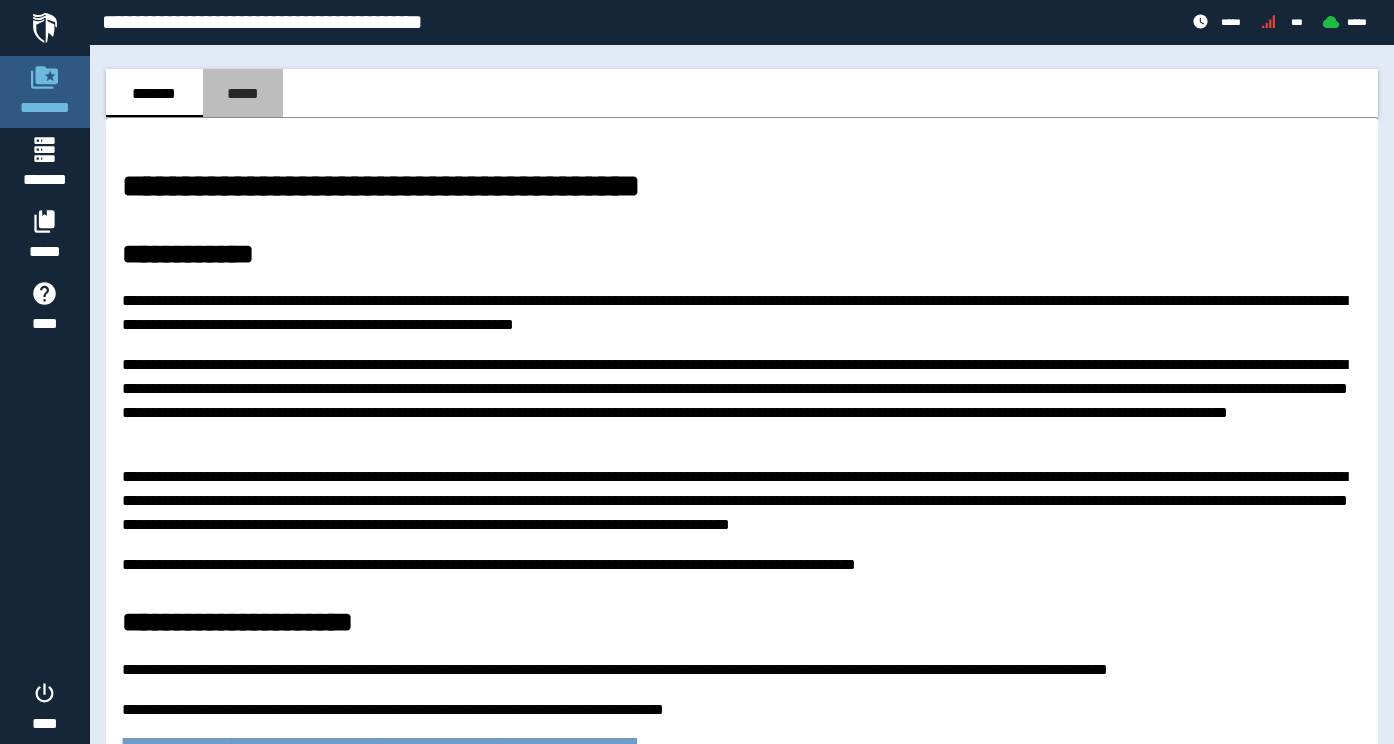 click on "*****" at bounding box center [243, 93] 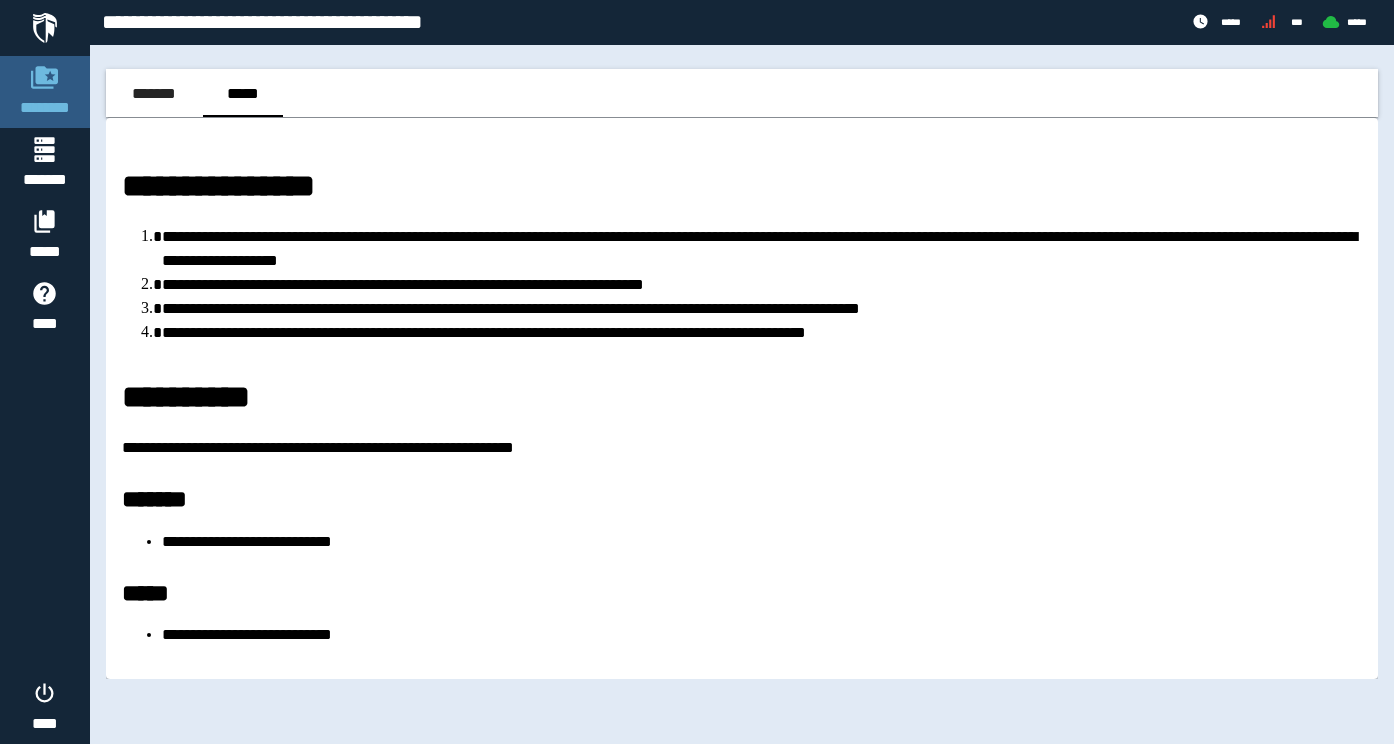 scroll, scrollTop: 0, scrollLeft: 0, axis: both 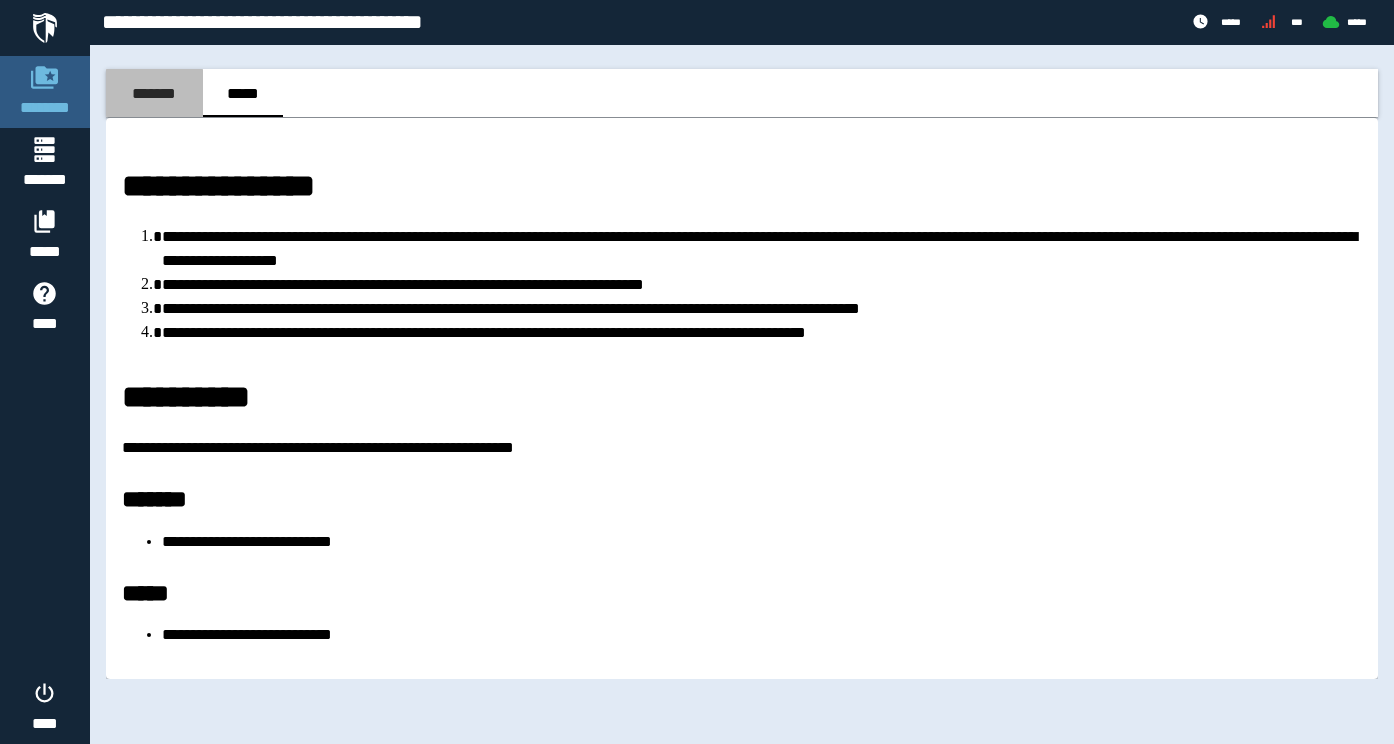 click on "*******" at bounding box center [154, 93] 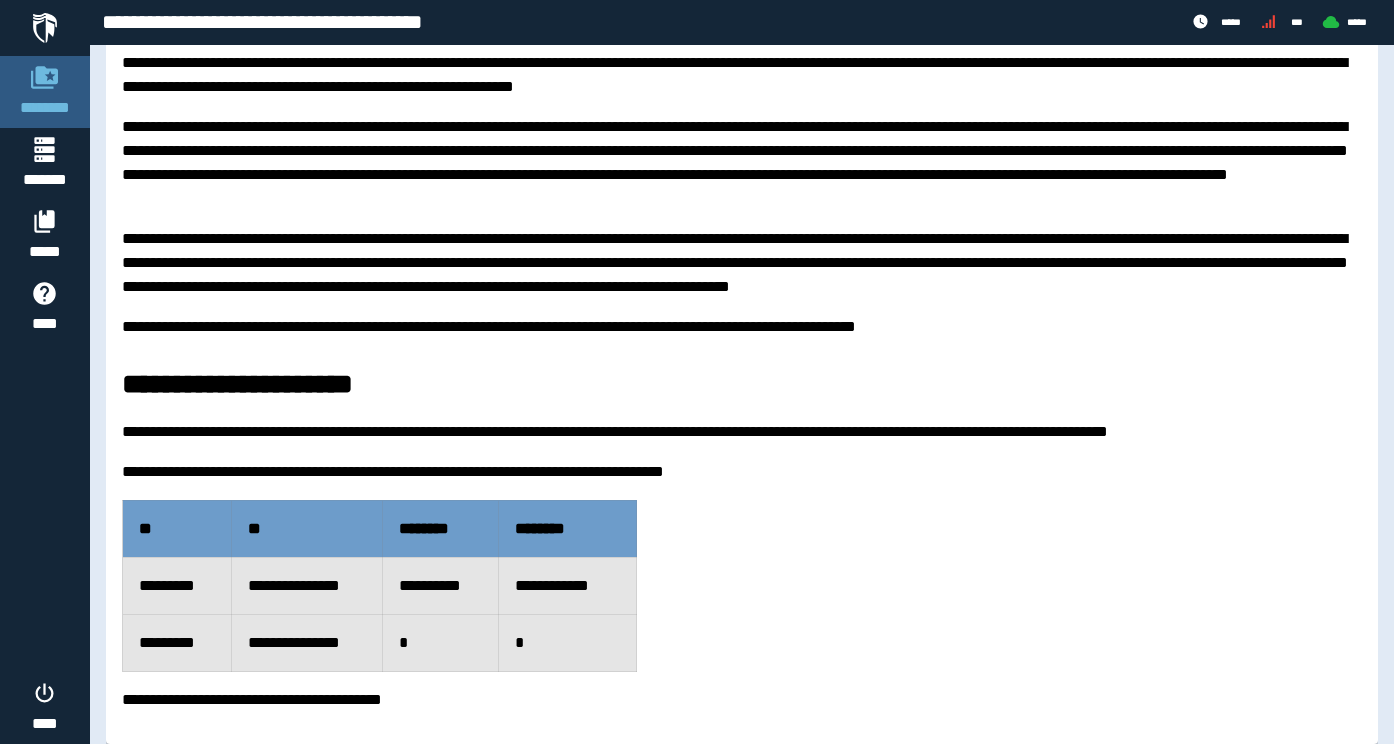 scroll, scrollTop: 238, scrollLeft: 0, axis: vertical 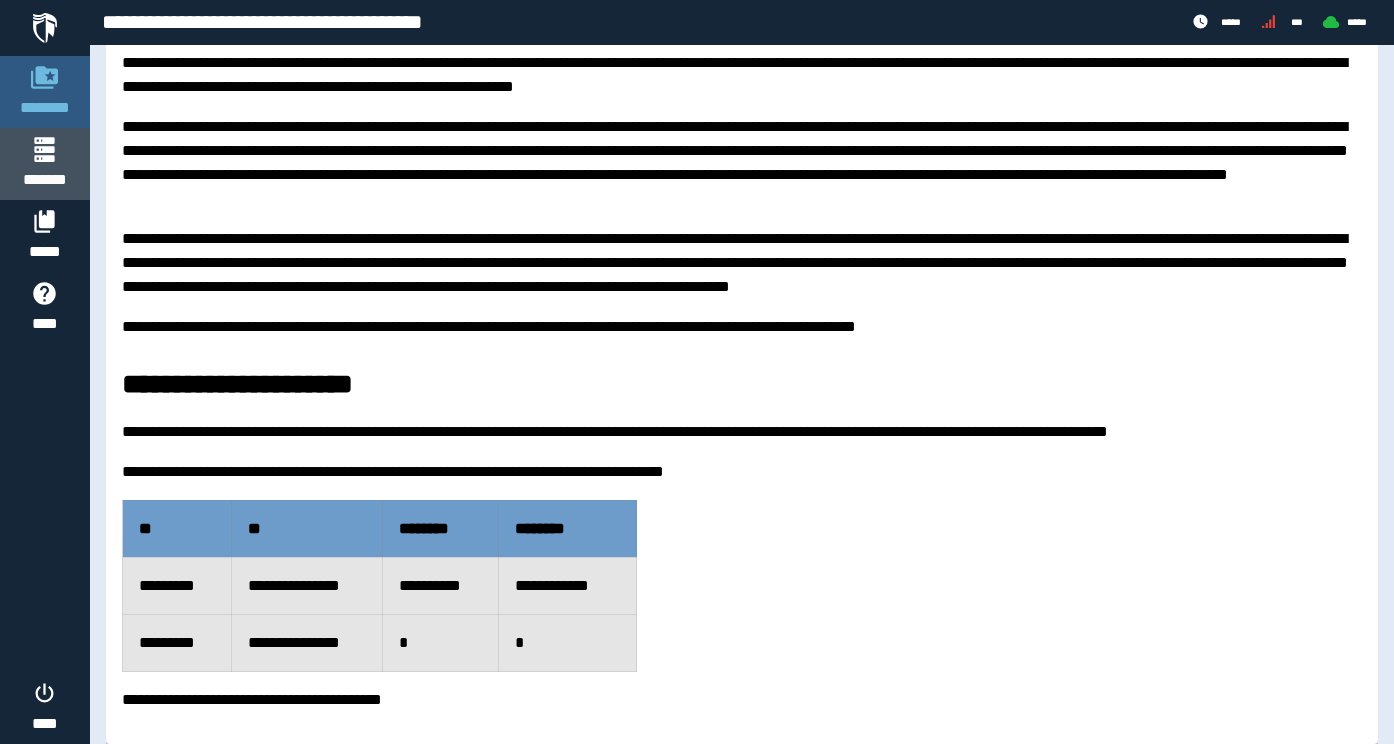 click 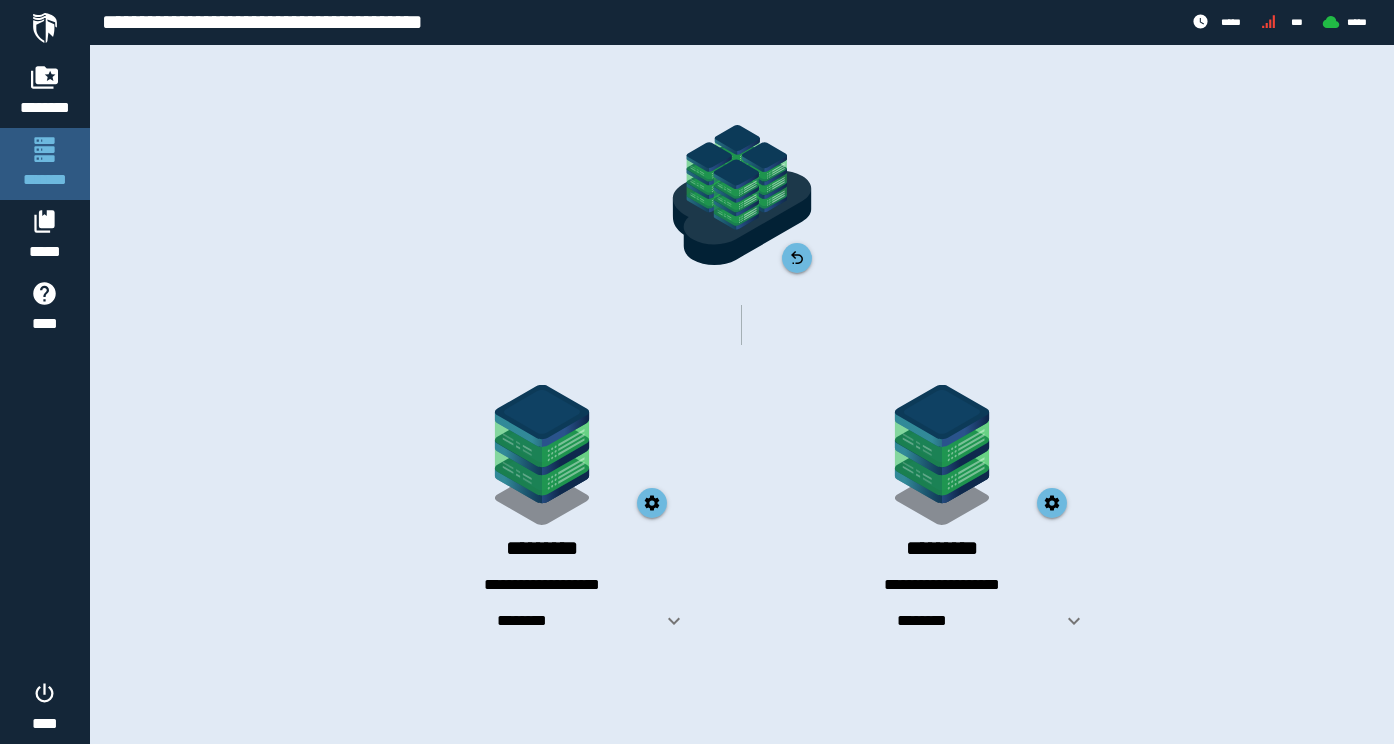scroll, scrollTop: 0, scrollLeft: 0, axis: both 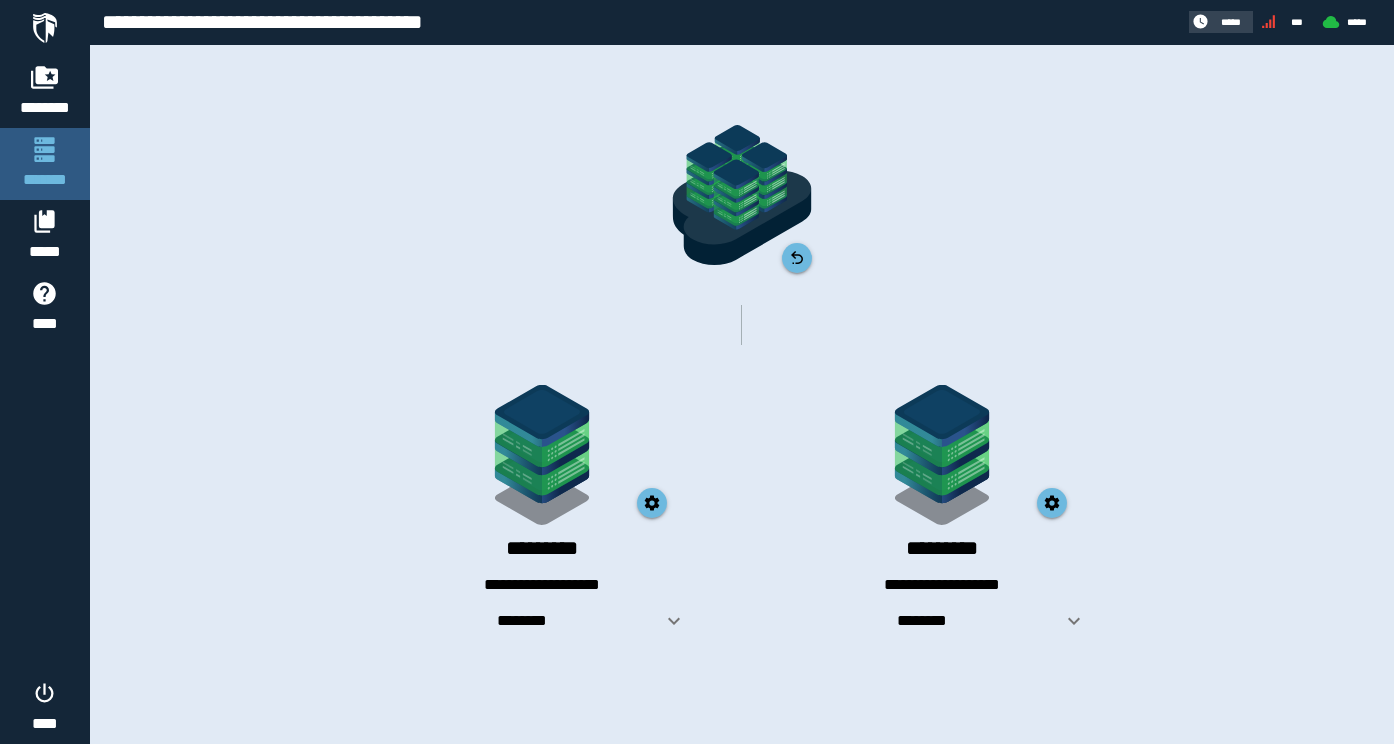 click on "*****" at bounding box center [1230, 22] 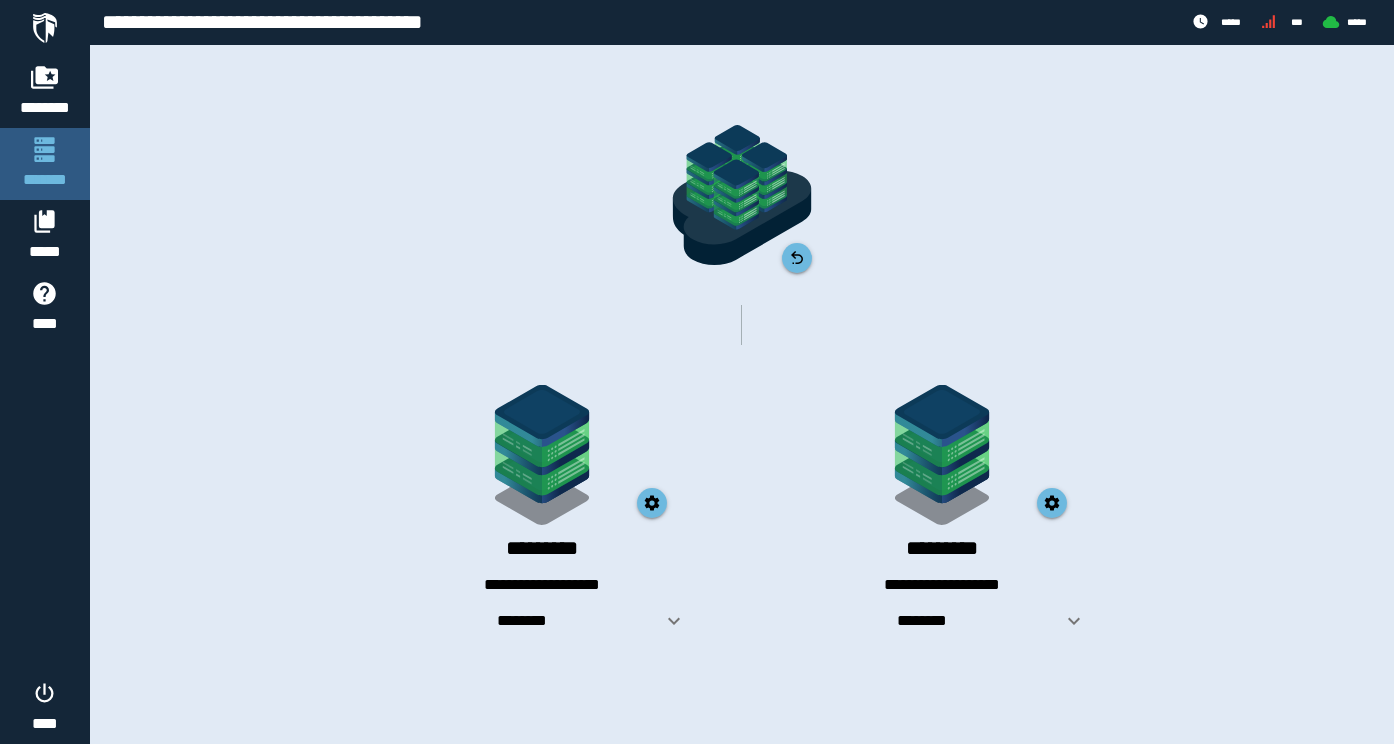 click 